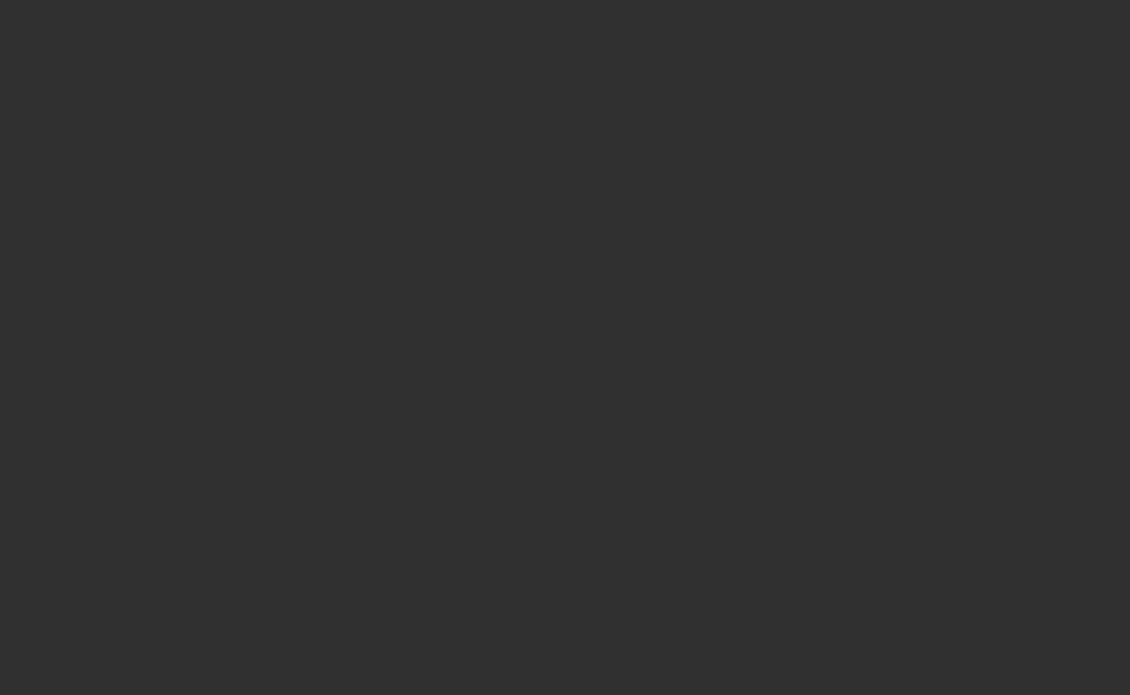 scroll, scrollTop: 0, scrollLeft: 0, axis: both 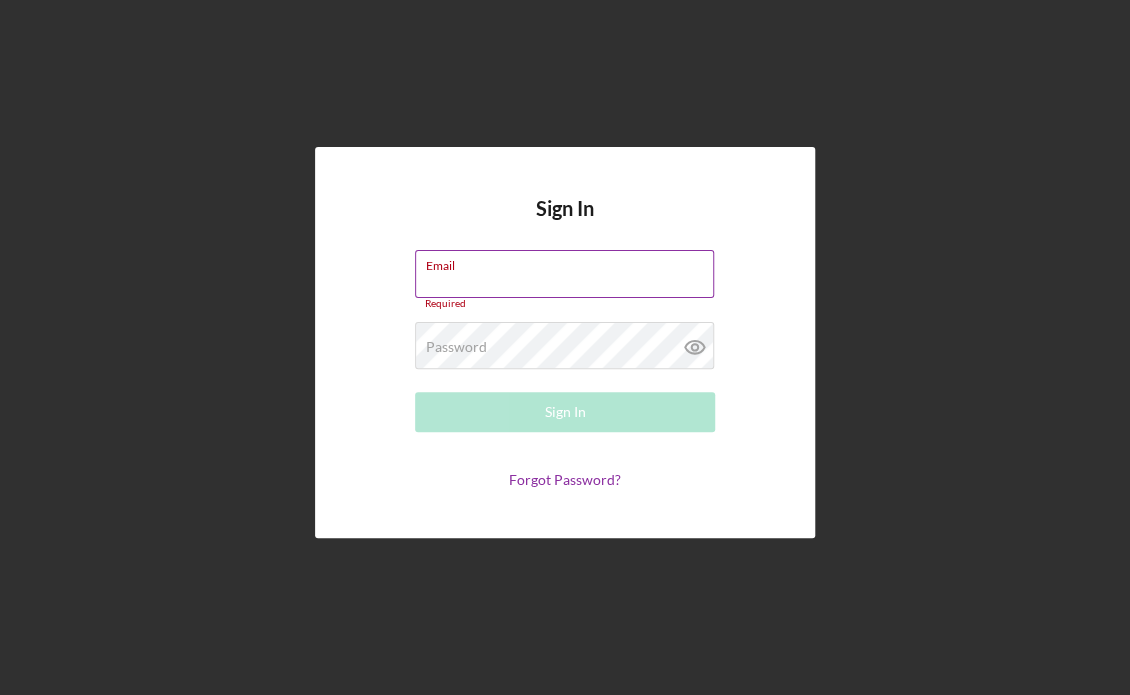 click on "Email Required" at bounding box center (565, 280) 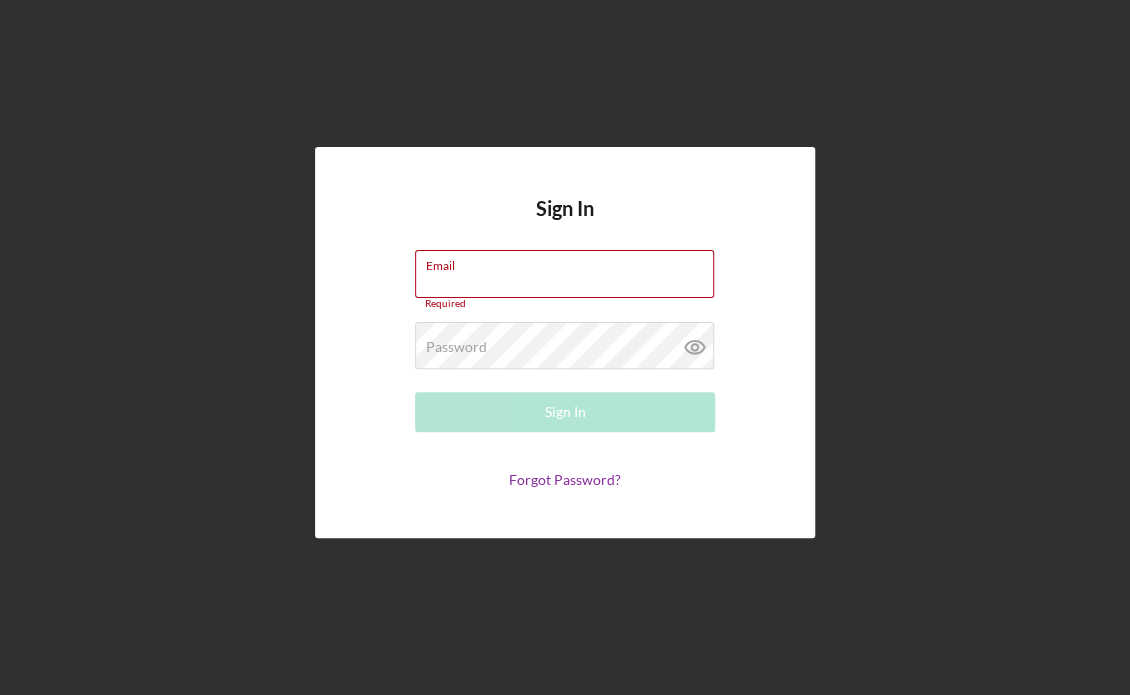 type on "[EMAIL]" 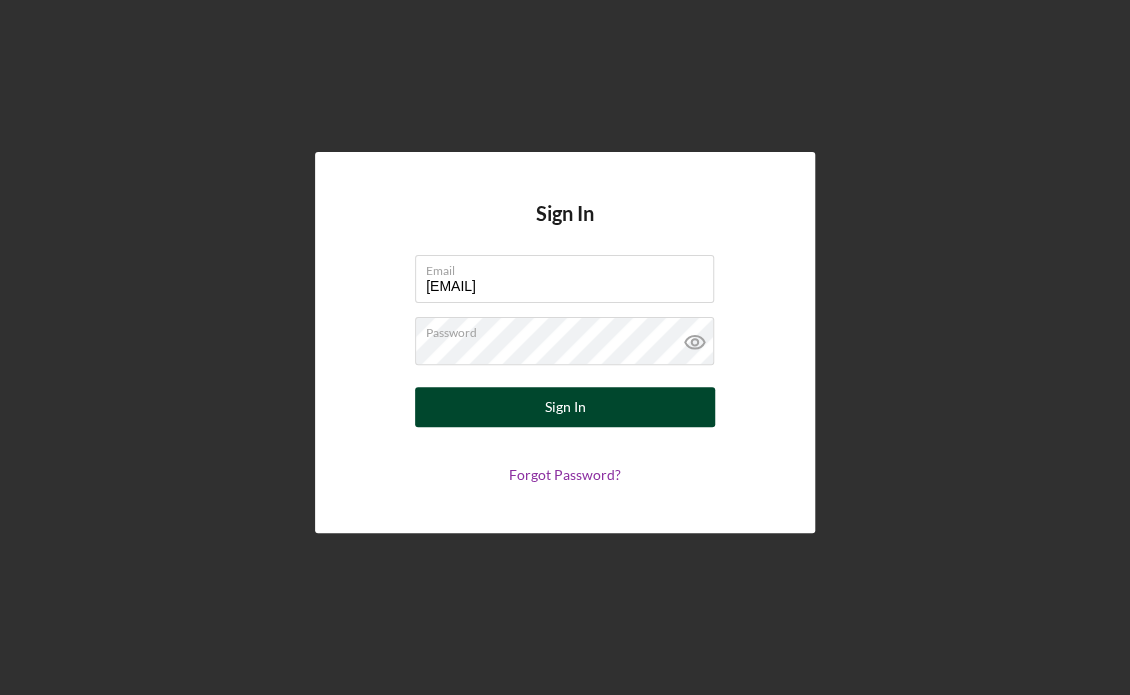 click on "Sign In" at bounding box center [565, 407] 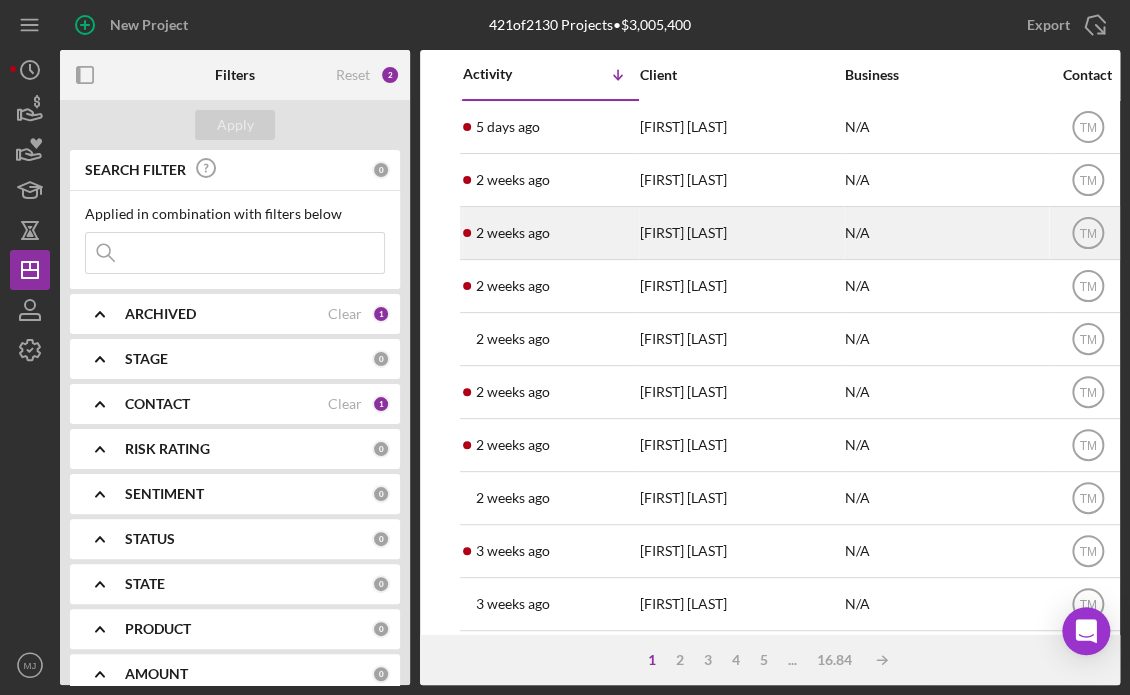 click on "[DURATION] [FIRST] [LAST]" at bounding box center [550, 233] 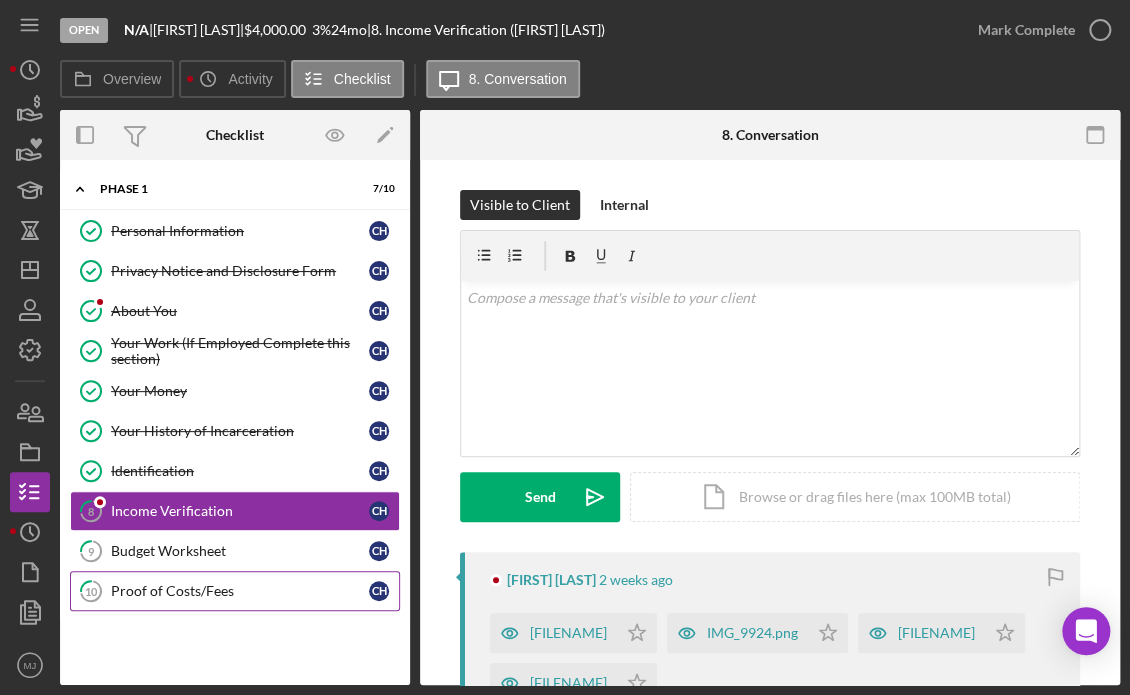 click on "10 Proof of Costs/Fees  C H" at bounding box center (235, 591) 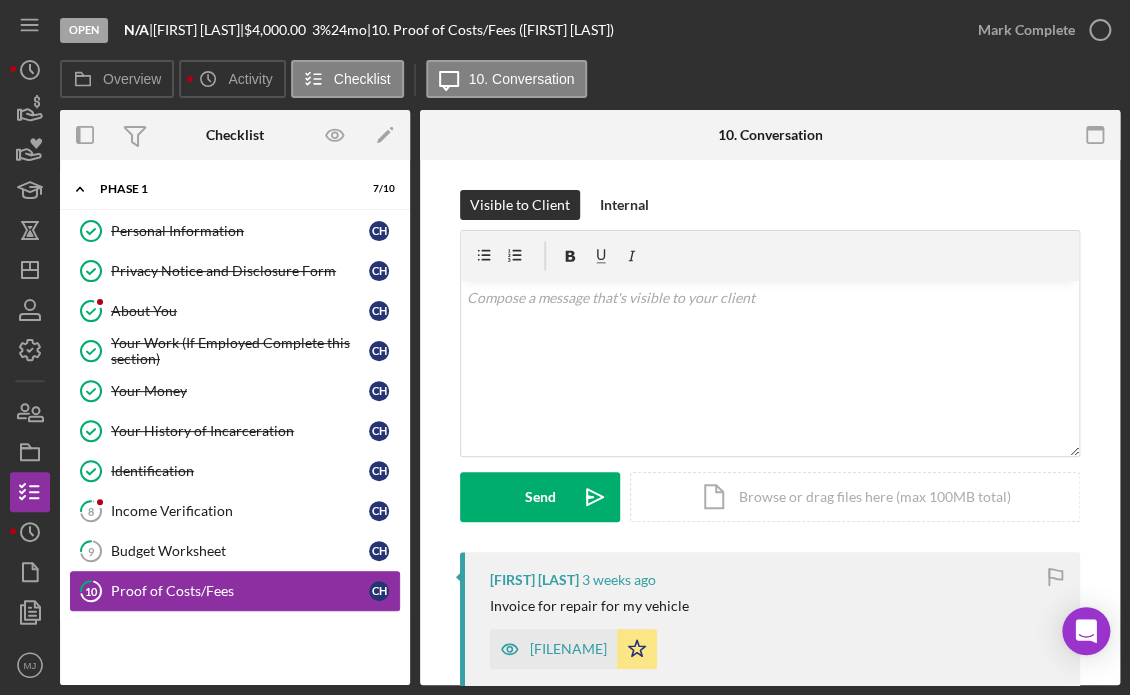 click on "Proof of Costs/Fees" at bounding box center [240, 591] 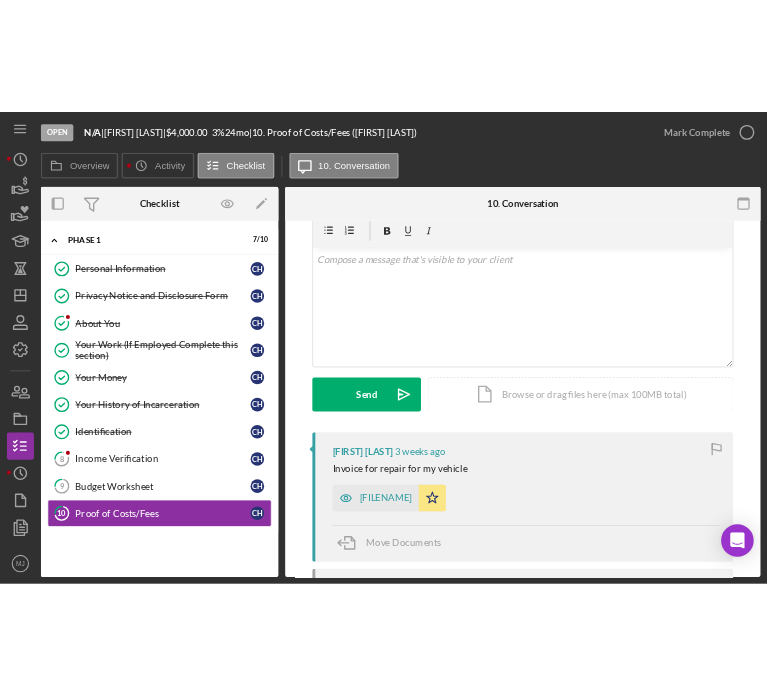 scroll, scrollTop: 200, scrollLeft: 0, axis: vertical 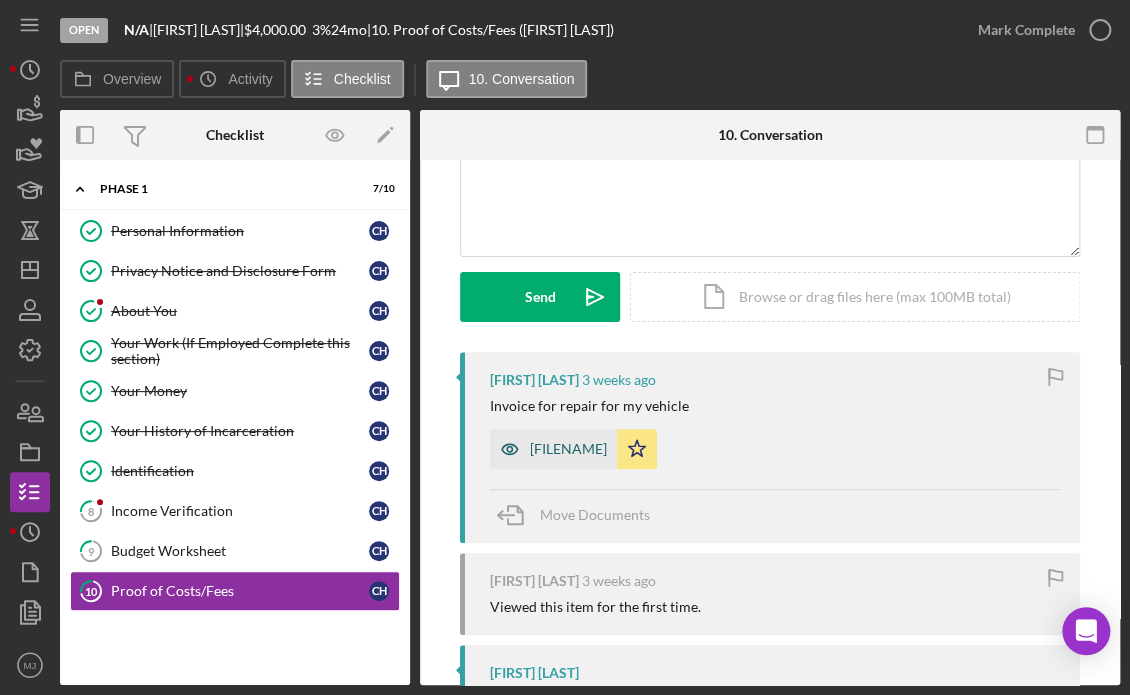 click on "[FILENAME]" at bounding box center (553, 449) 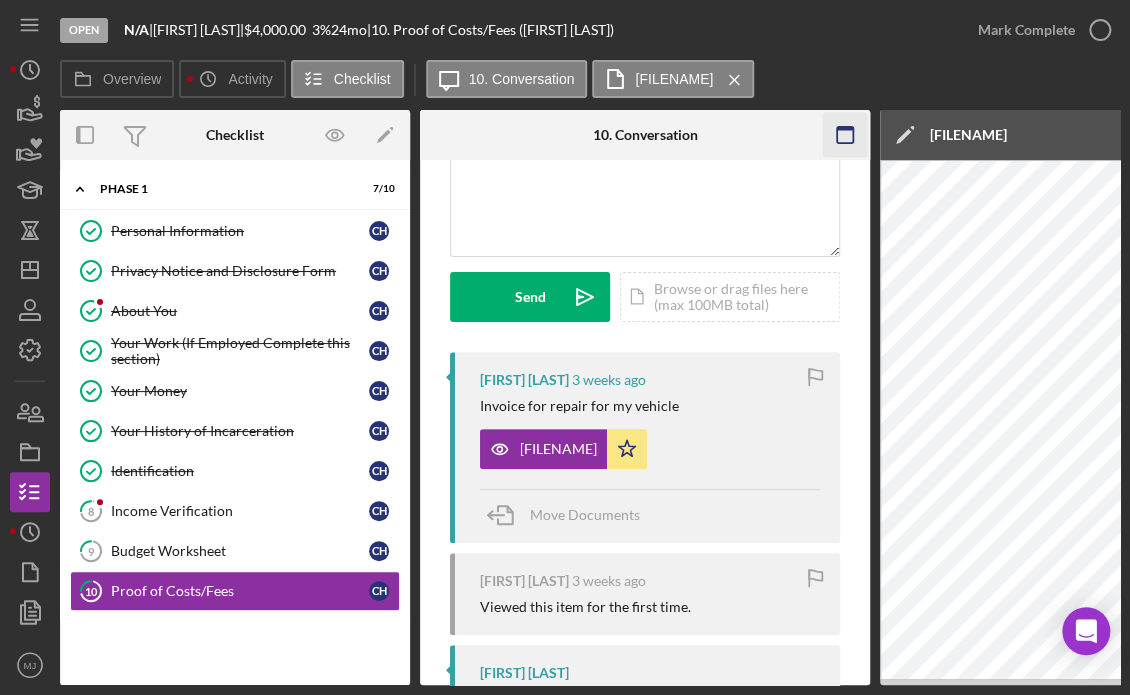 click 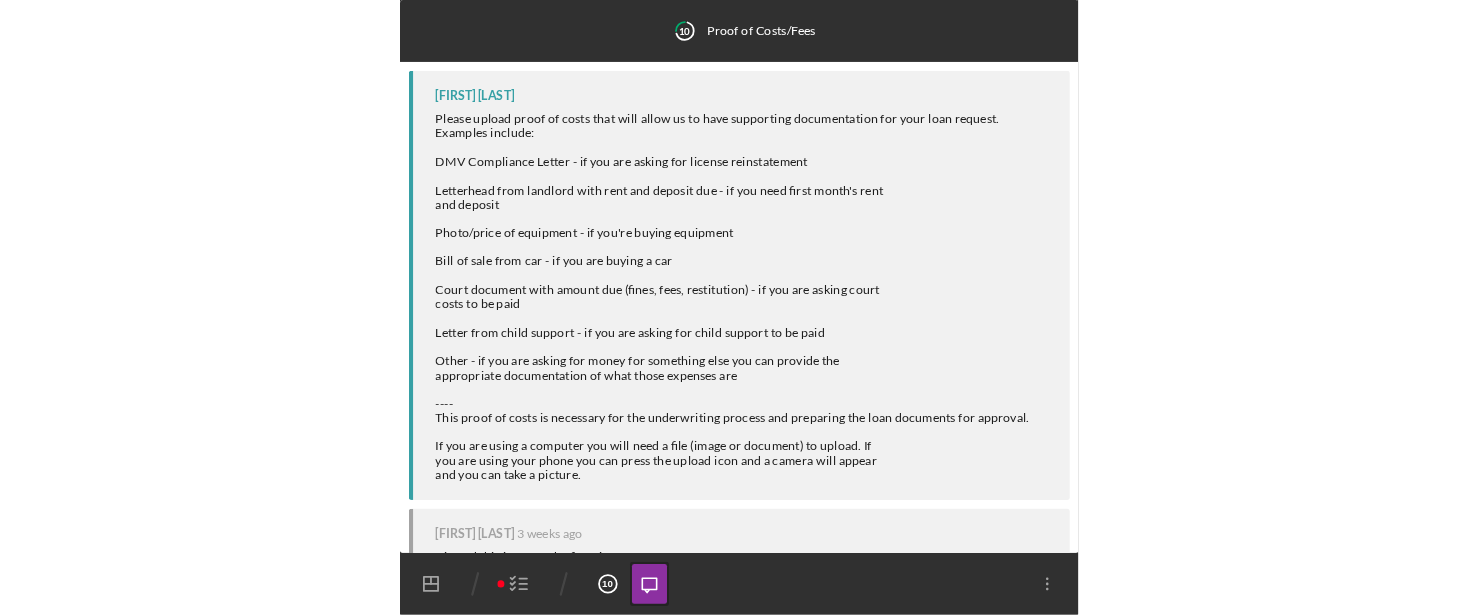 scroll, scrollTop: 239, scrollLeft: 0, axis: vertical 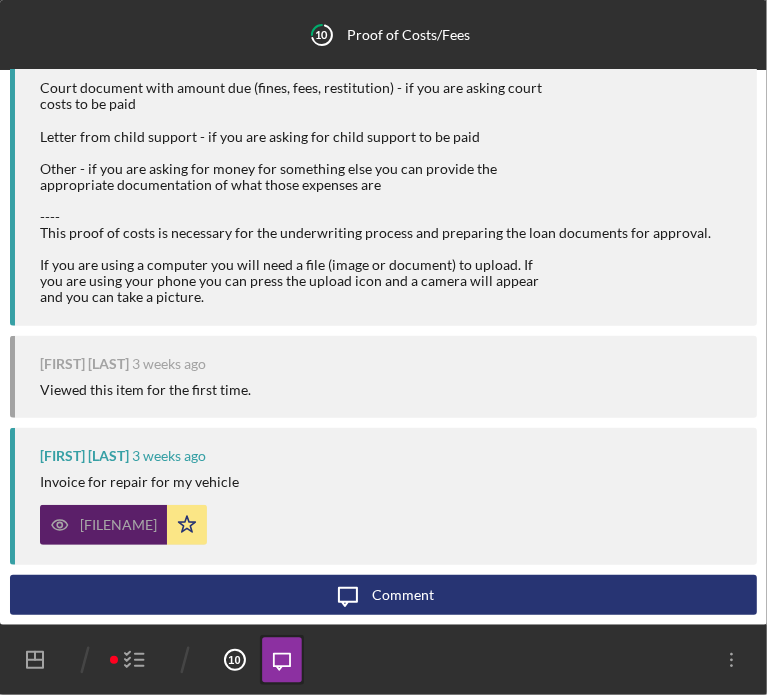 click on "[FILENAME]" at bounding box center [103, 525] 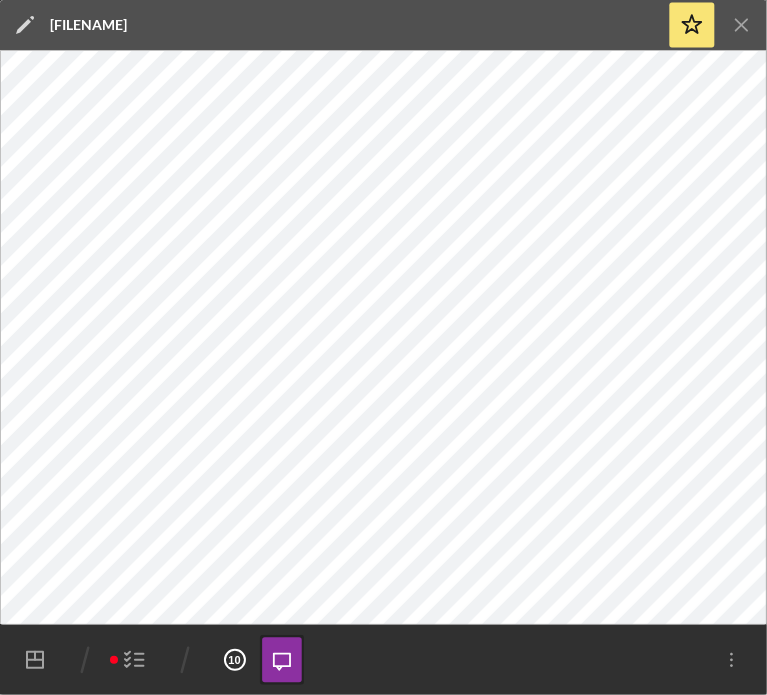 click 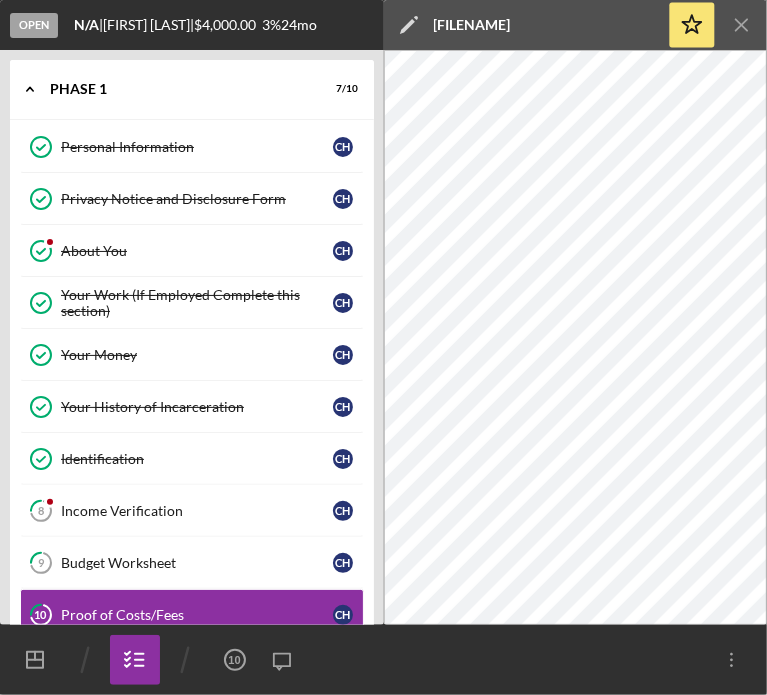 click on "Icon/Menu Close" 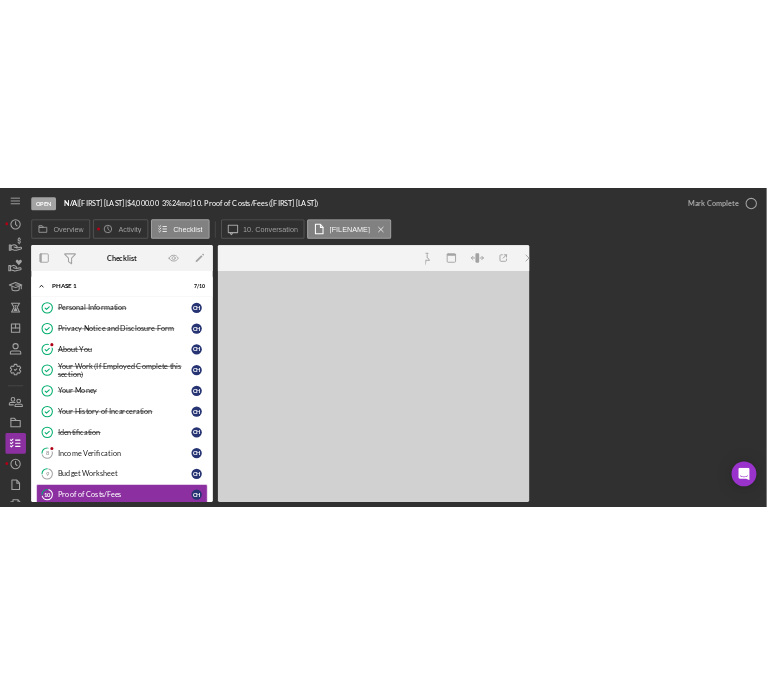 scroll, scrollTop: 21, scrollLeft: 0, axis: vertical 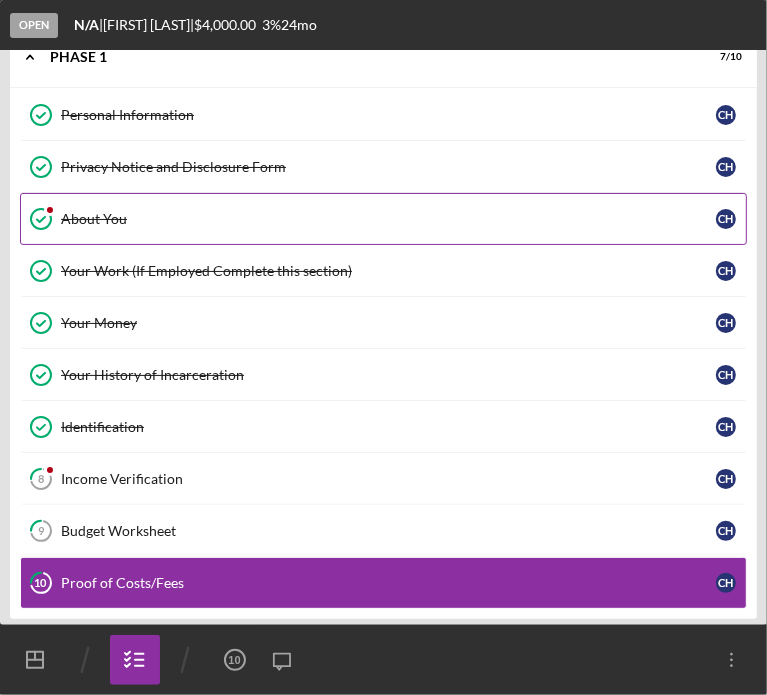 click on "About You" at bounding box center (388, 219) 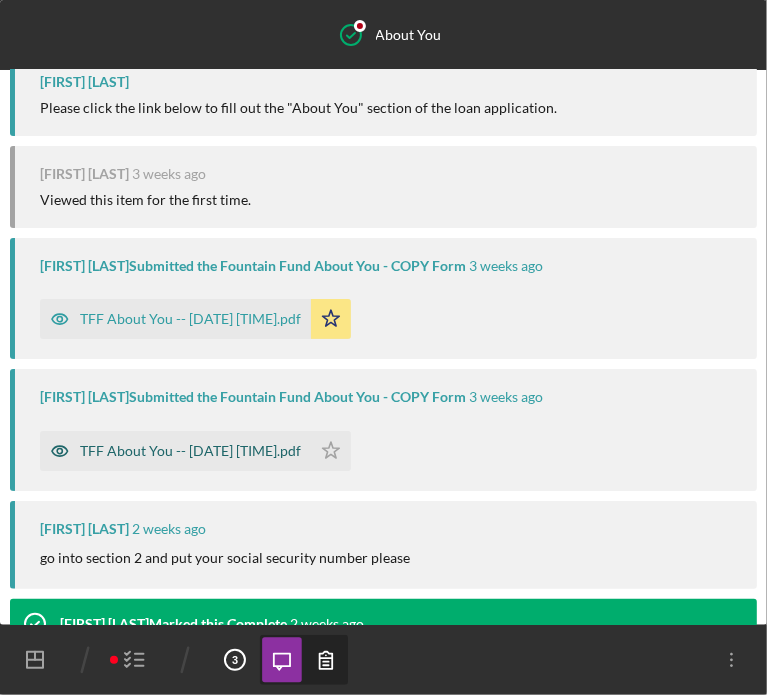 scroll, scrollTop: 0, scrollLeft: 0, axis: both 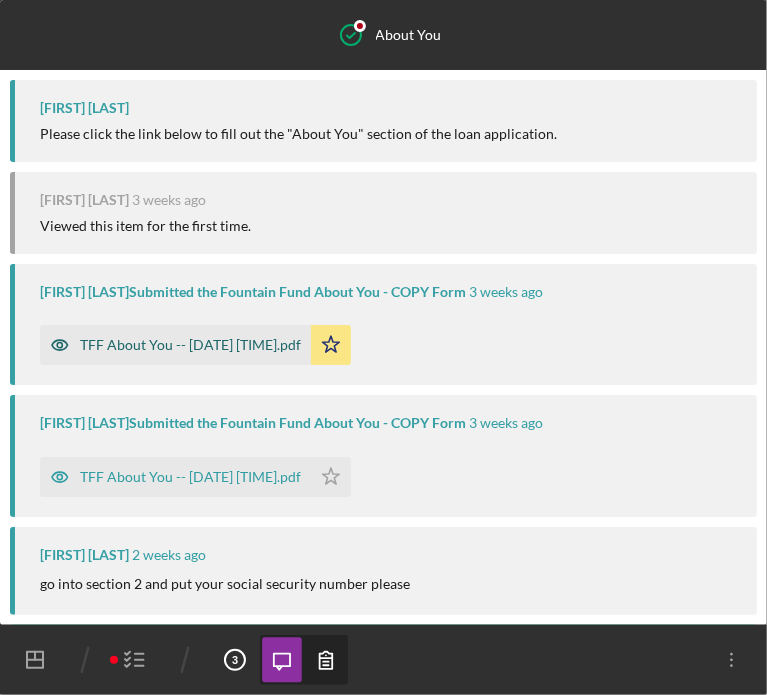 click on "TFF About You -- [DATE] [TIME].pdf" at bounding box center [190, 345] 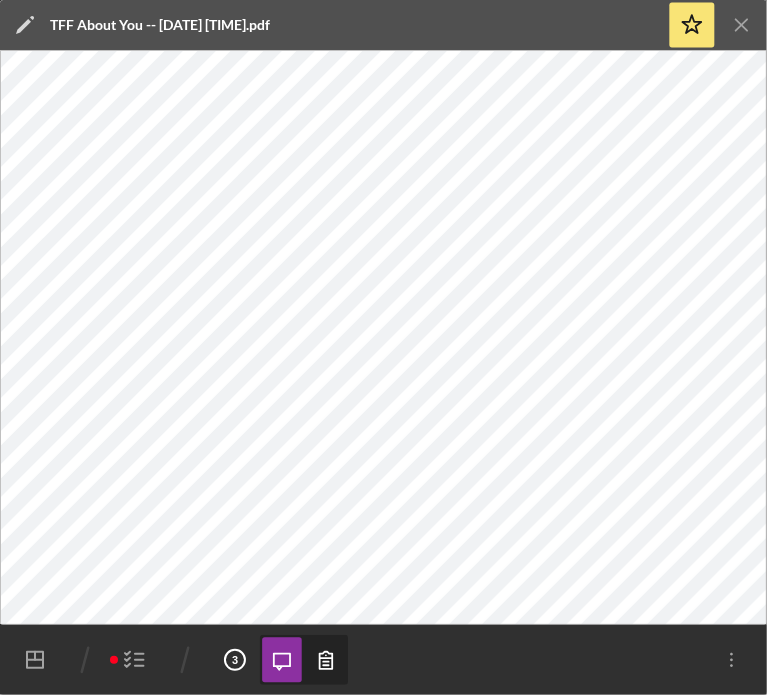 click on "Icon/Edit TFF About You -- [DATE] [TIME].pdf" at bounding box center [333, 25] 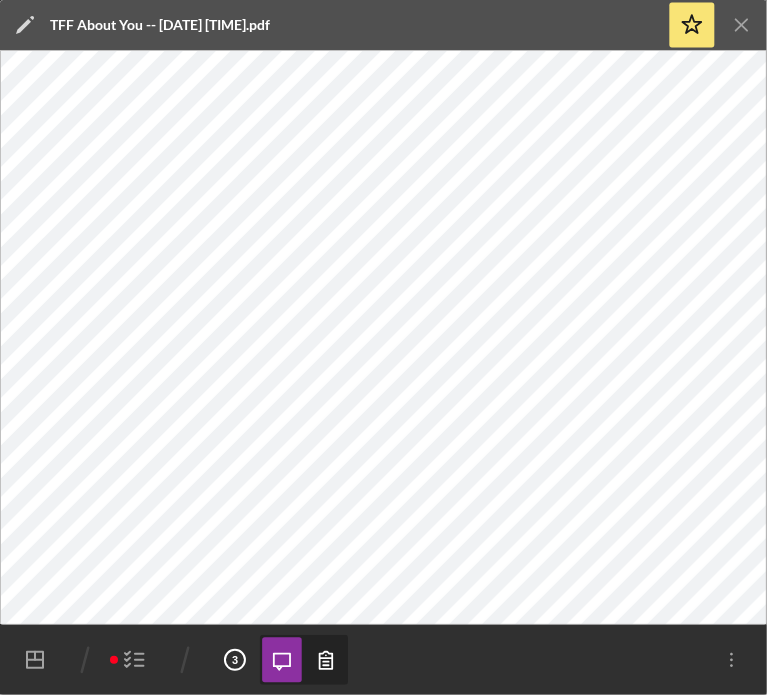 click 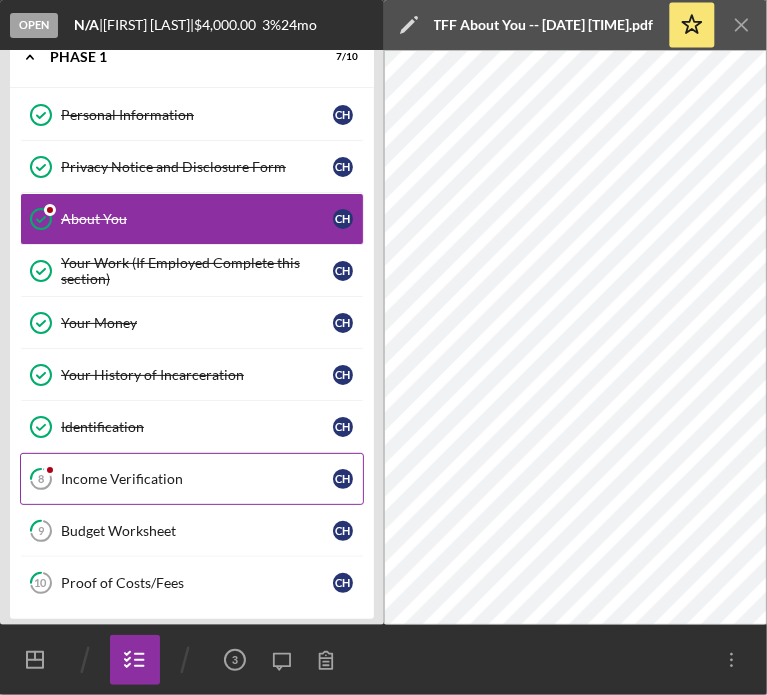 scroll, scrollTop: 33, scrollLeft: 0, axis: vertical 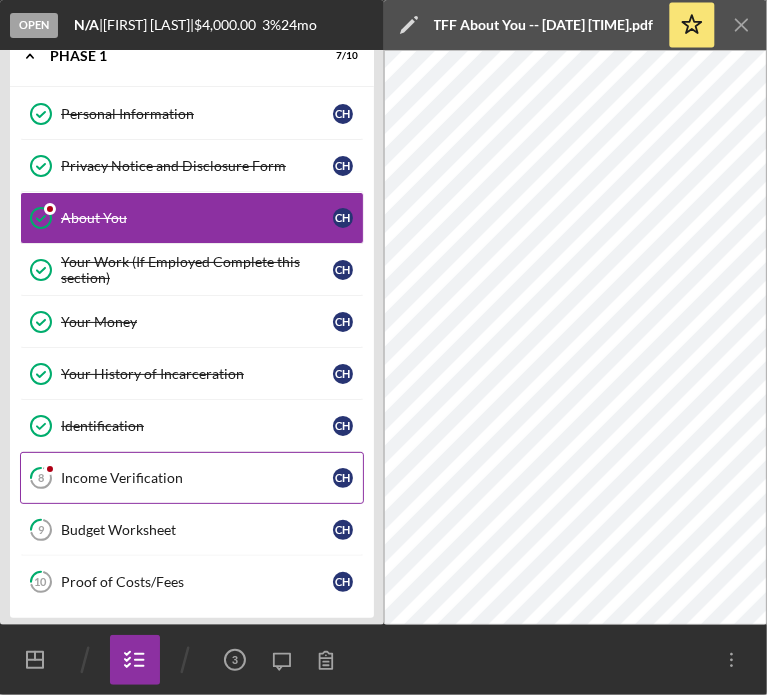 click on "Income Verification" at bounding box center [197, 478] 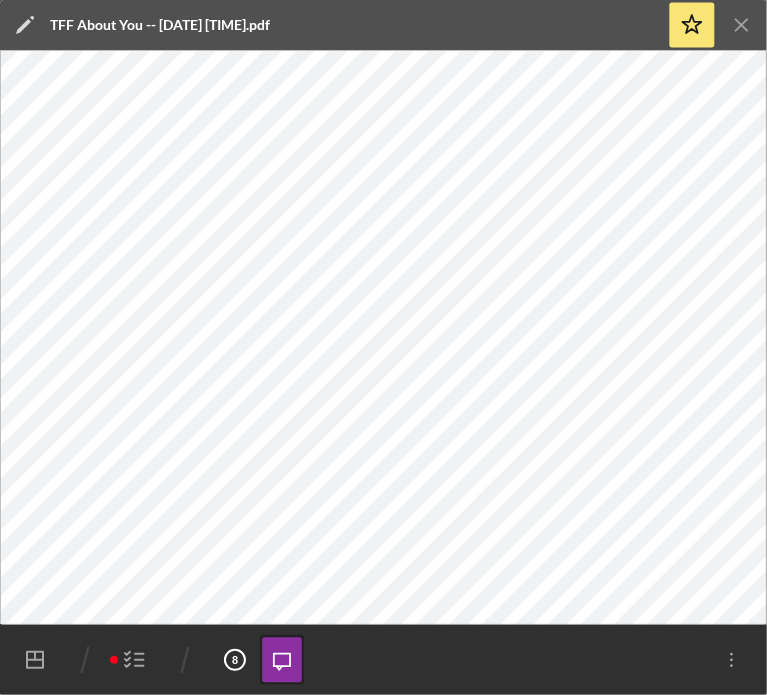 click 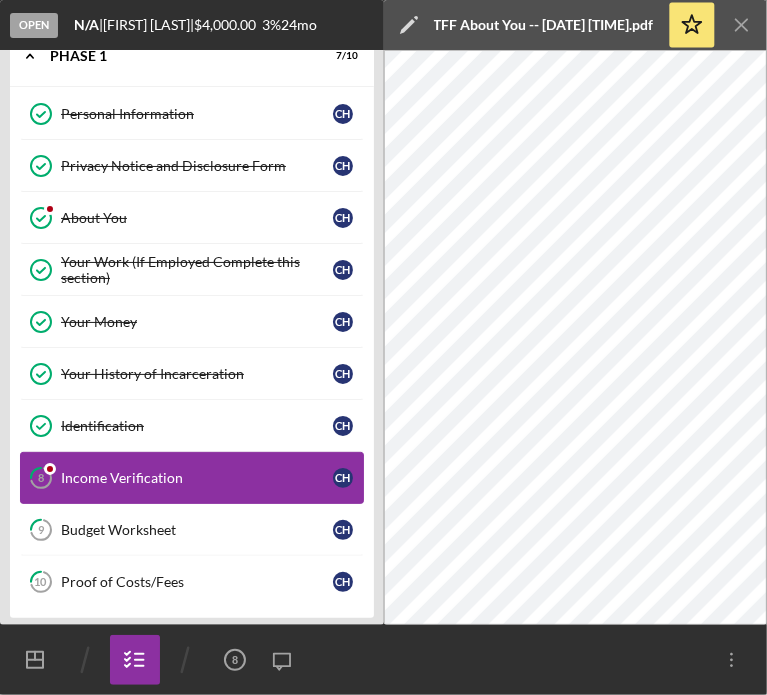 click on "8 Income Verification  C H" at bounding box center [192, 478] 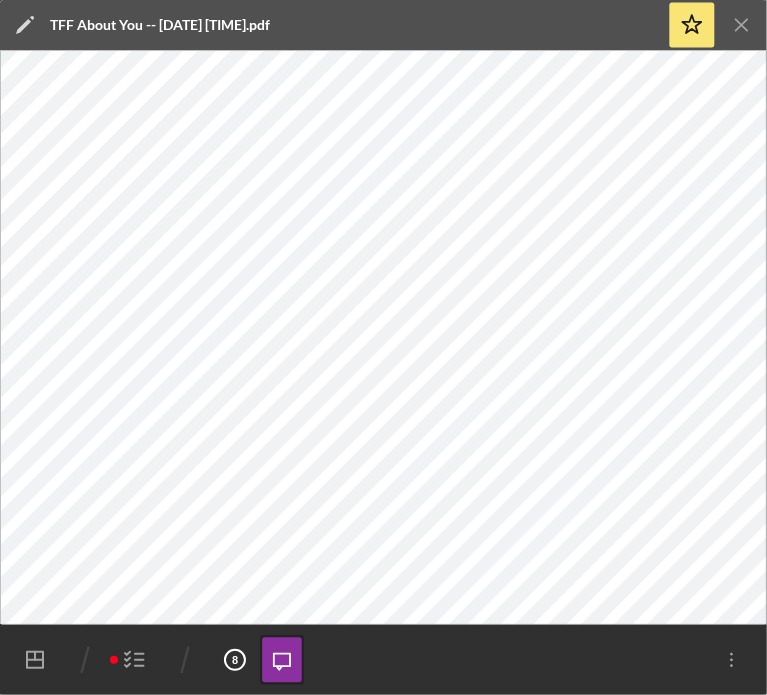 click on "Icon/Menu Close" 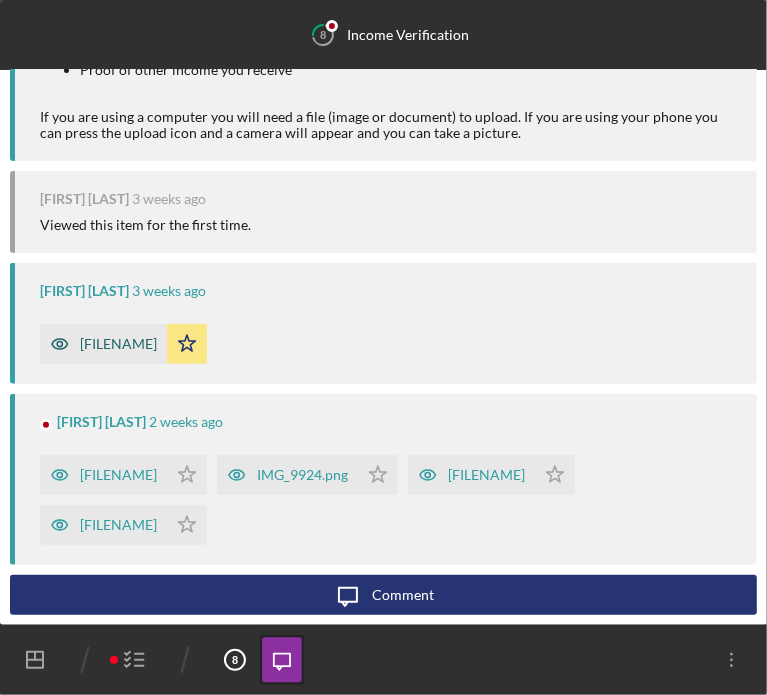 click on "[FILENAME]" at bounding box center (118, 344) 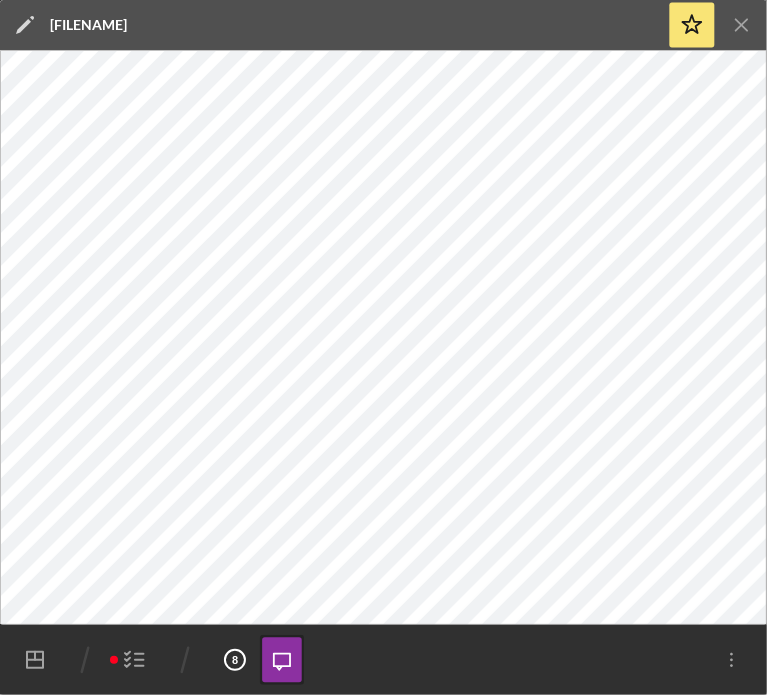 click 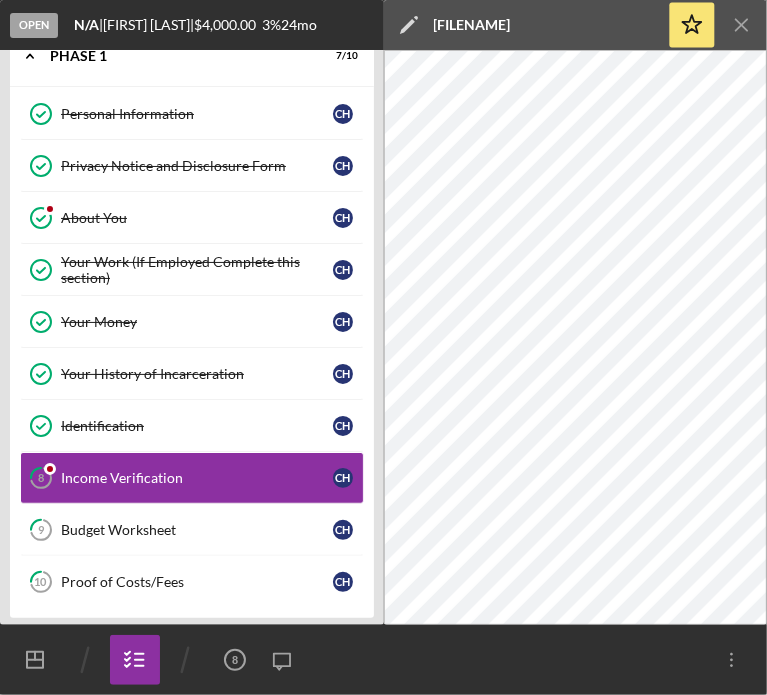click on "Icon/Menu Close" 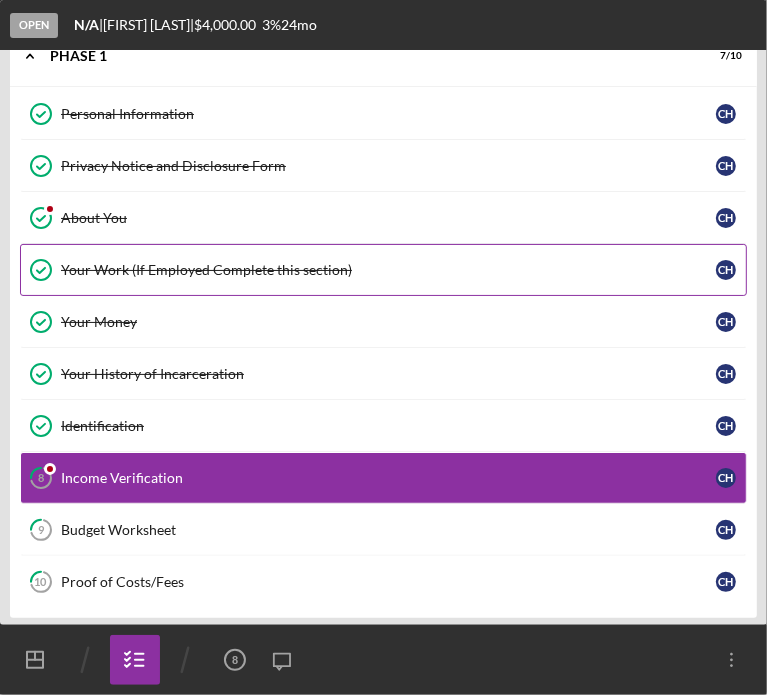 scroll, scrollTop: 32, scrollLeft: 0, axis: vertical 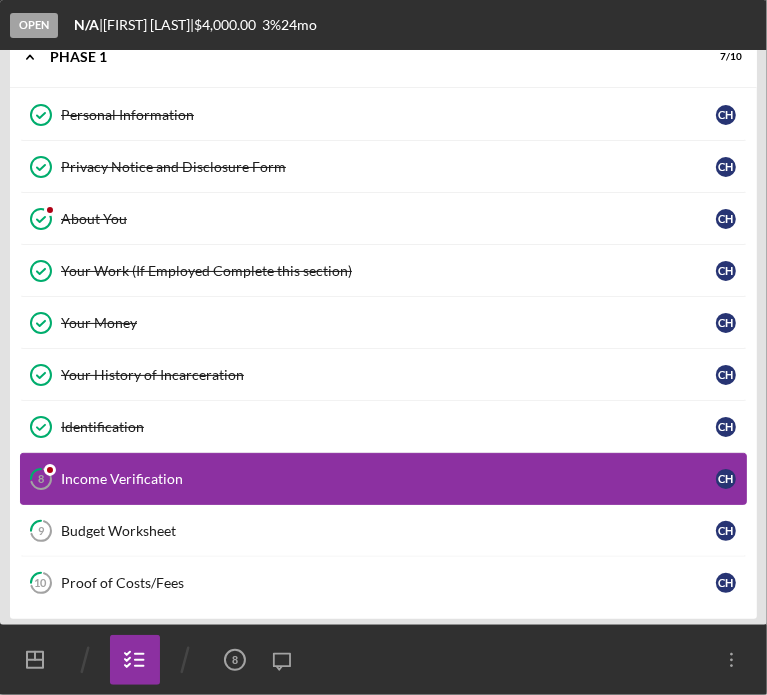 click on "Income Verification" at bounding box center (388, 479) 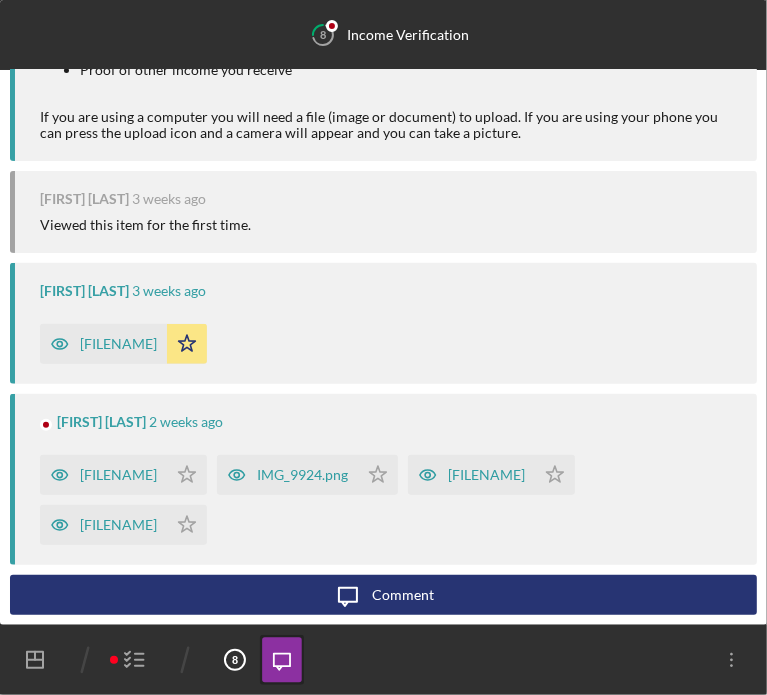 scroll, scrollTop: 302, scrollLeft: 0, axis: vertical 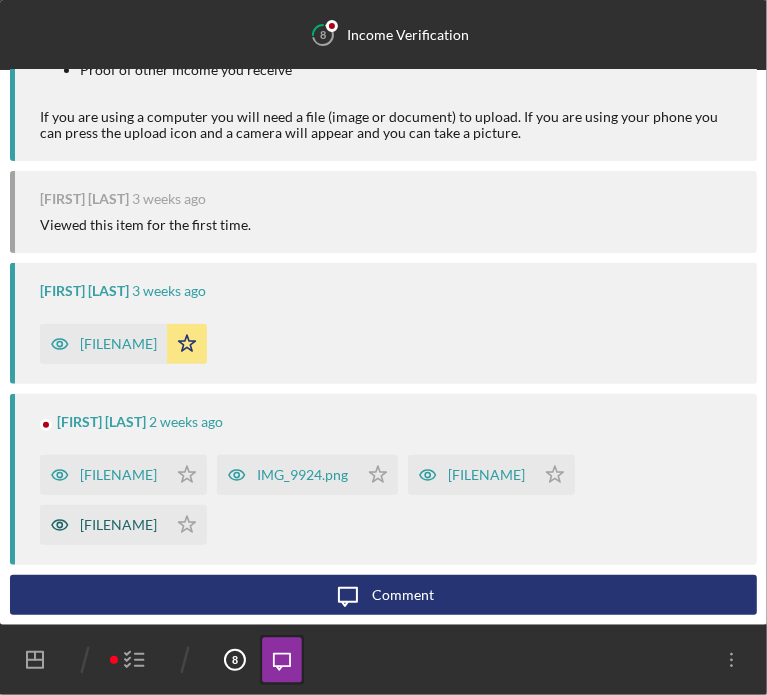 click on "[FILENAME]" at bounding box center [118, 525] 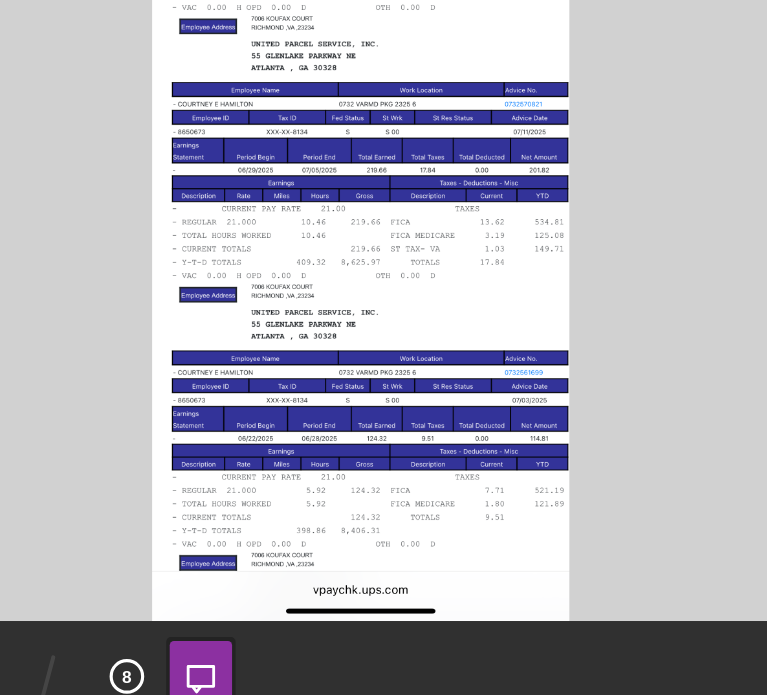 scroll, scrollTop: 0, scrollLeft: 0, axis: both 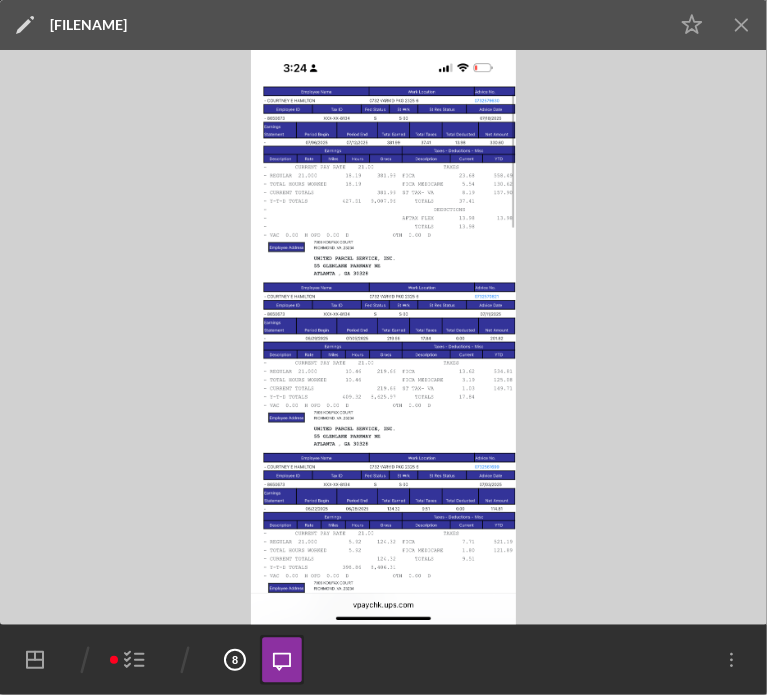 click 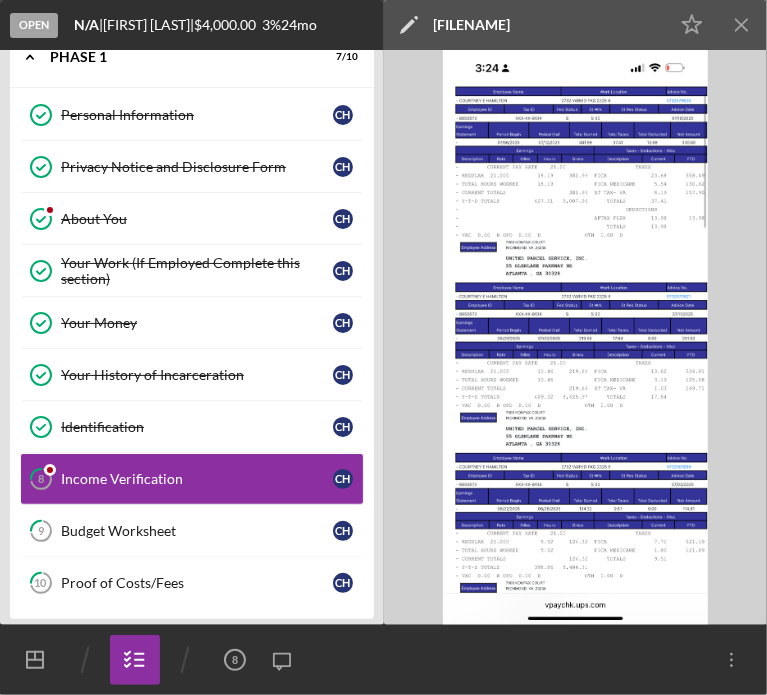 click on "Icon/Menu Close" 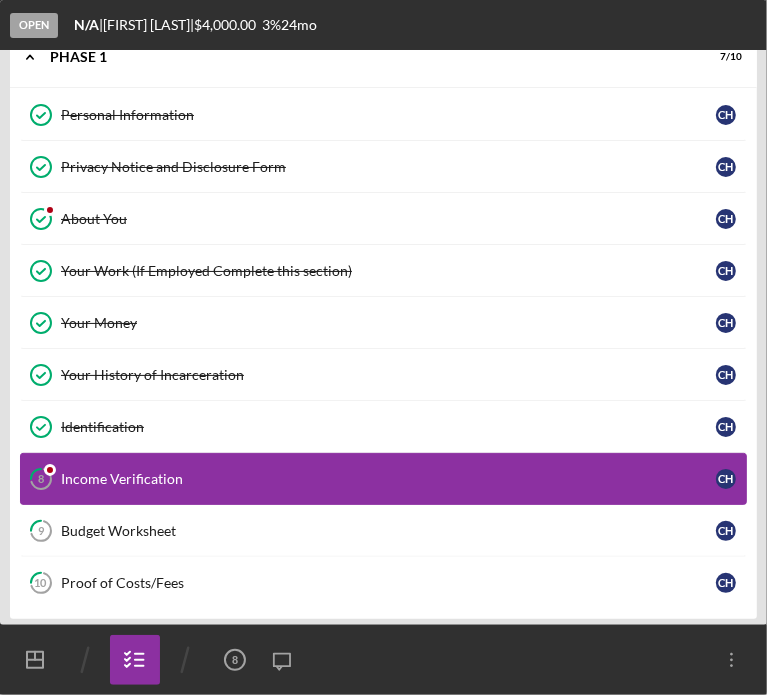 click on "Income Verification" at bounding box center (388, 479) 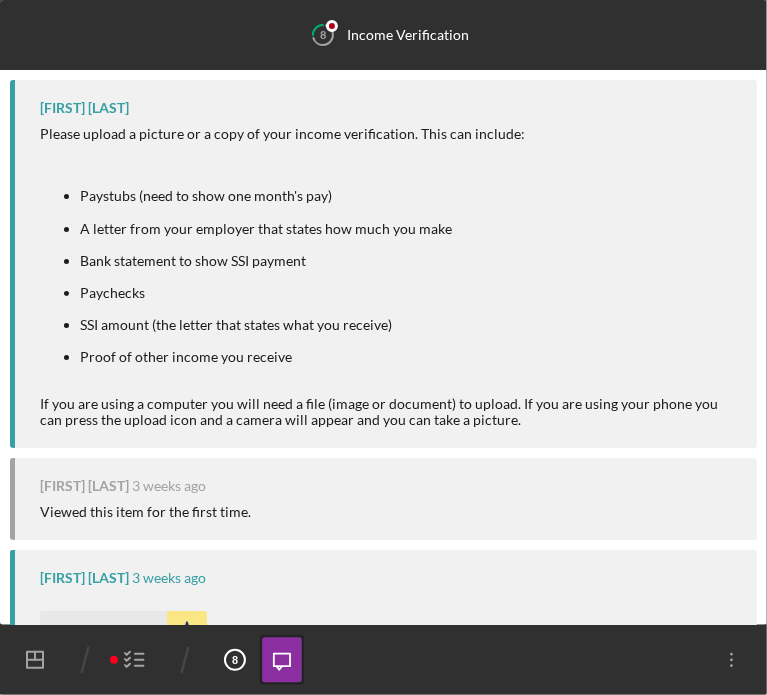scroll, scrollTop: 303, scrollLeft: 0, axis: vertical 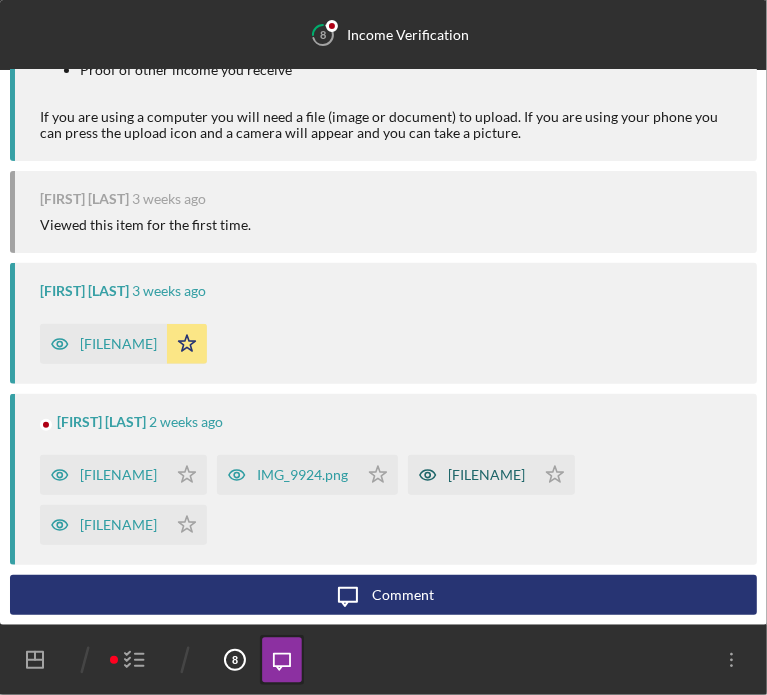 click on "[FILENAME]" at bounding box center [486, 475] 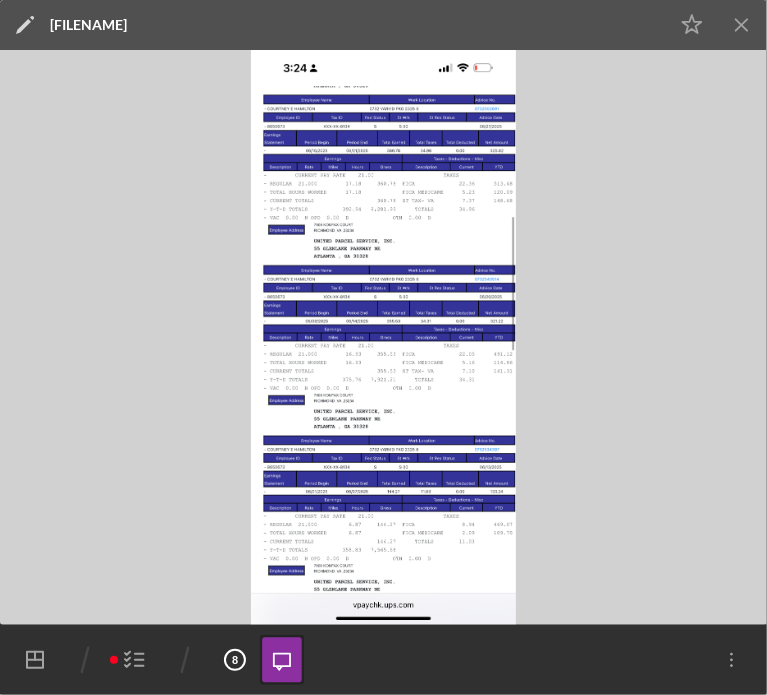 click on "Icon/Menu Close" 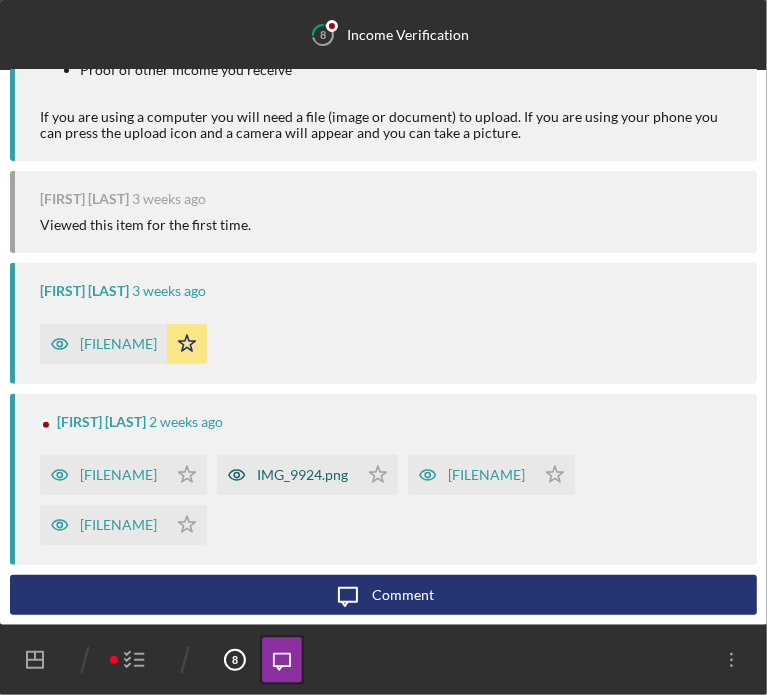 click on "IMG_9924.png" at bounding box center (287, 475) 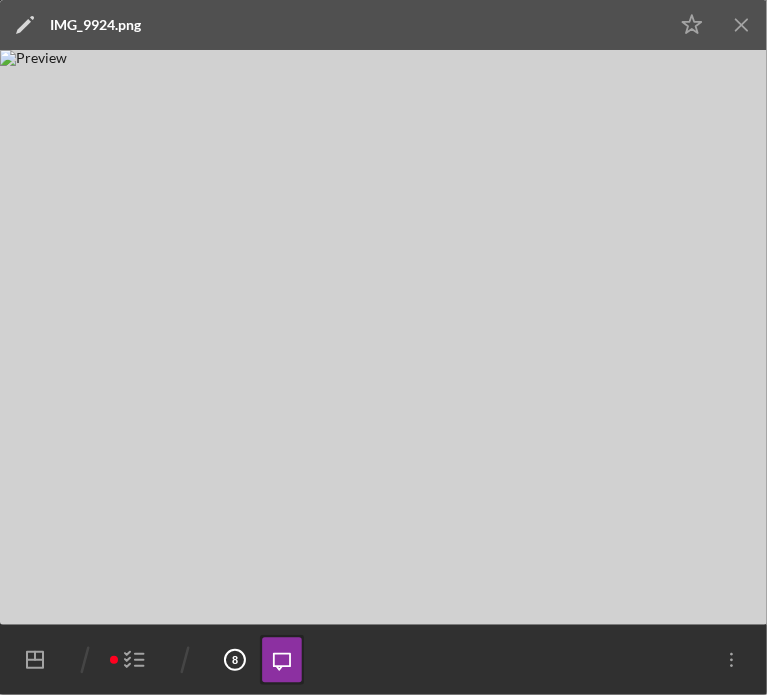 click 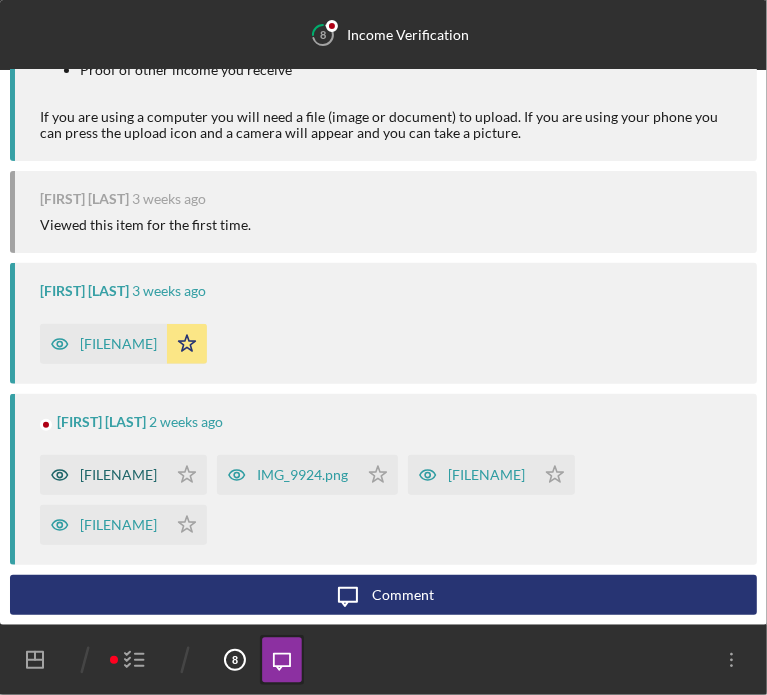 drag, startPoint x: 124, startPoint y: 463, endPoint x: 114, endPoint y: 455, distance: 12.806249 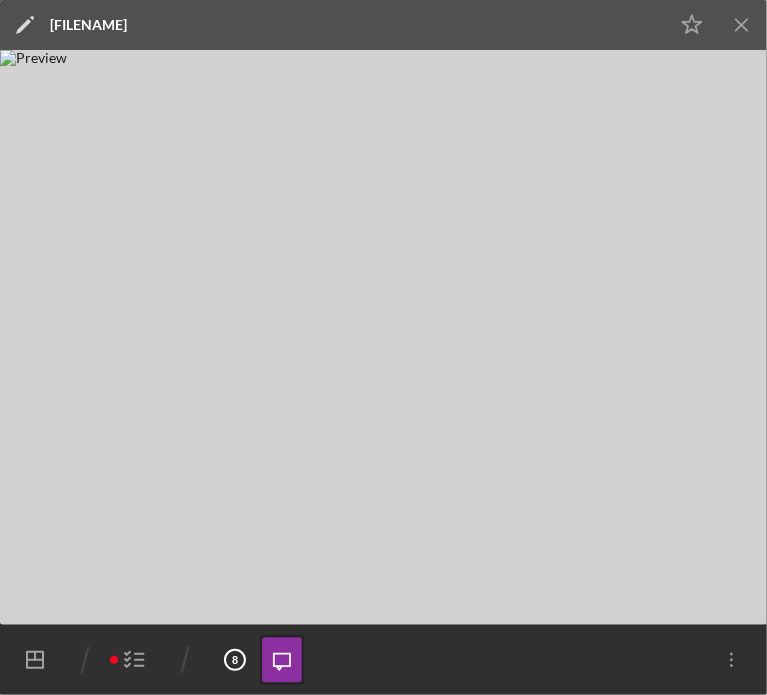 click on "Icon/Menu Close" 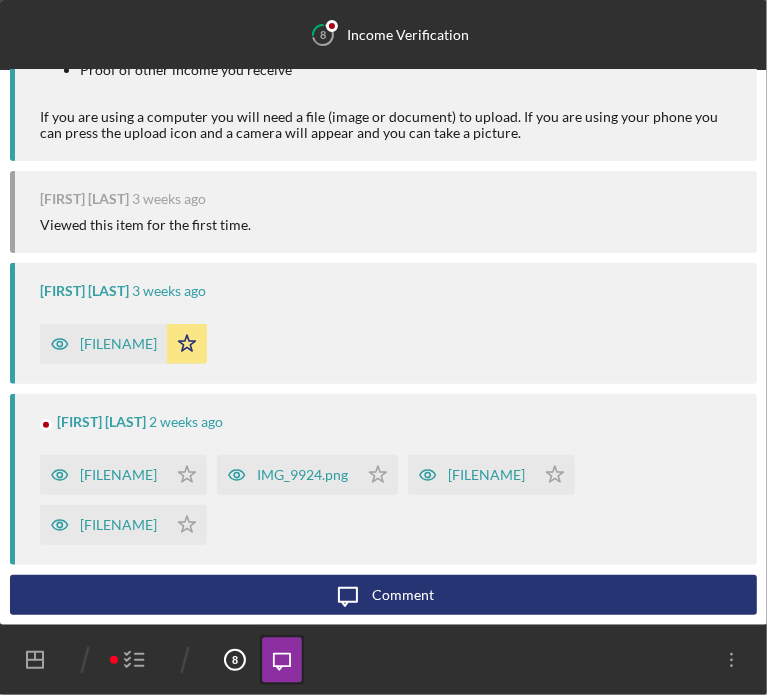 click 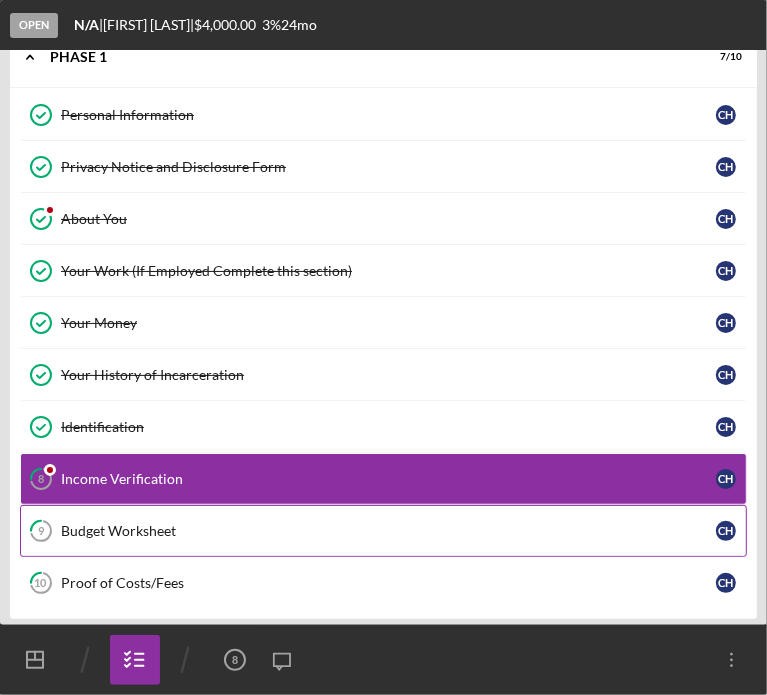 click on "Budget Worksheet" at bounding box center (388, 531) 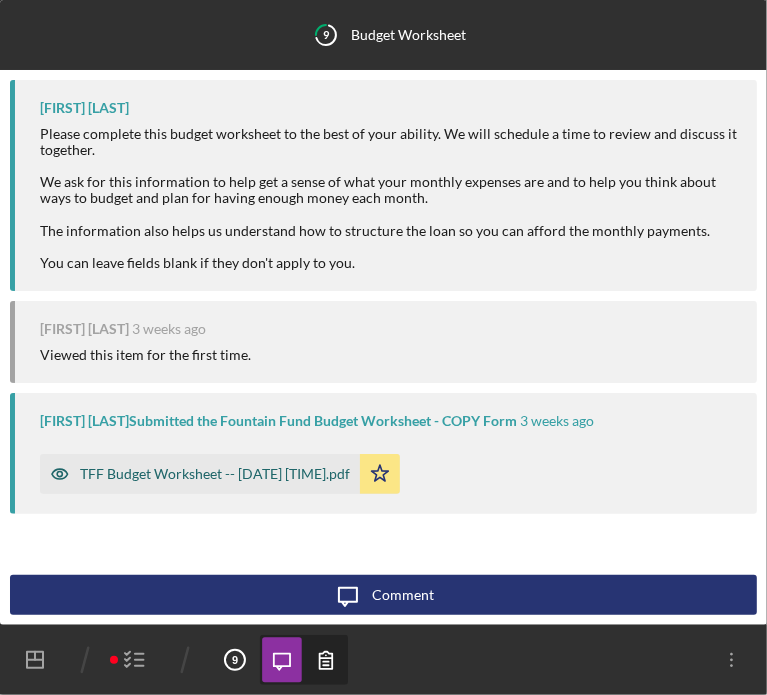click on "TFF Budget Worksheet -- [DATE] [TIME].pdf" at bounding box center (215, 474) 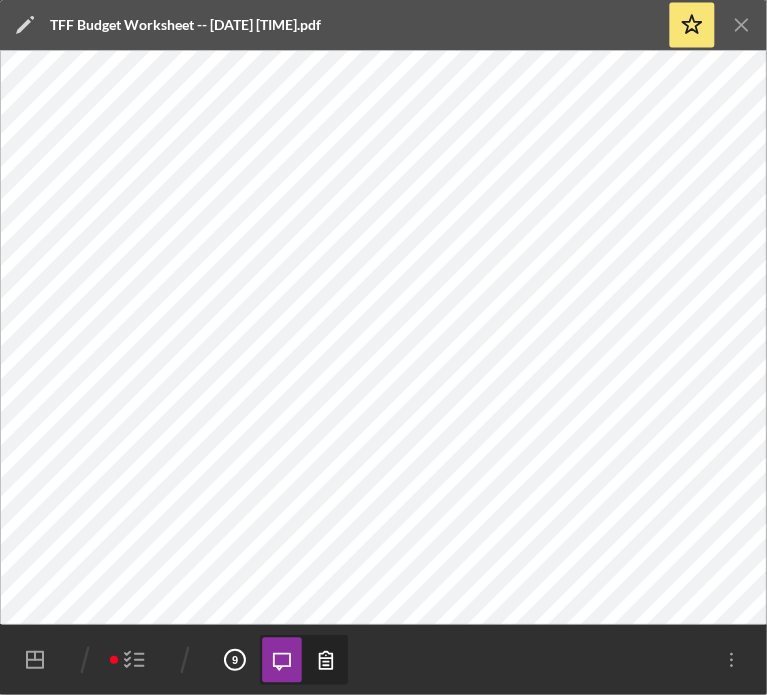 click 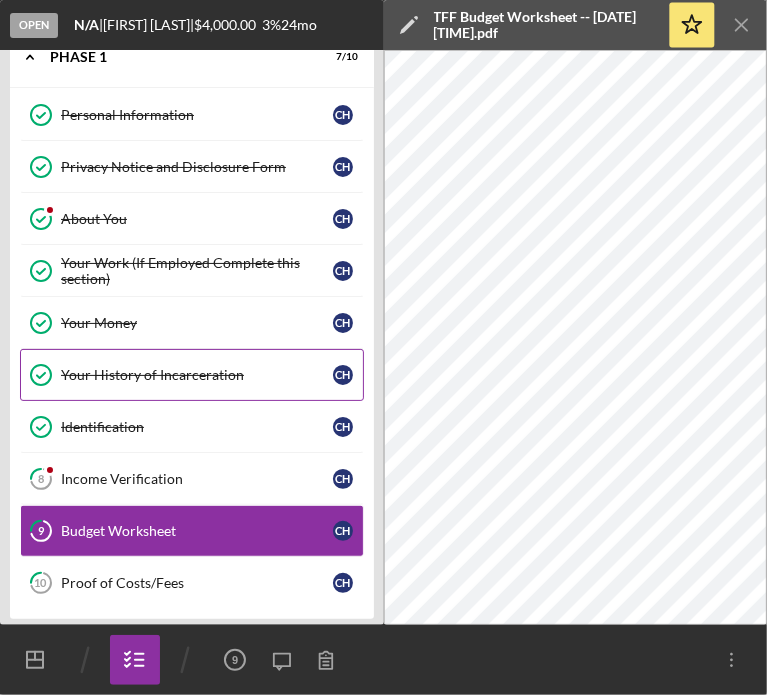 click on "Your History of Incarceration" at bounding box center [197, 375] 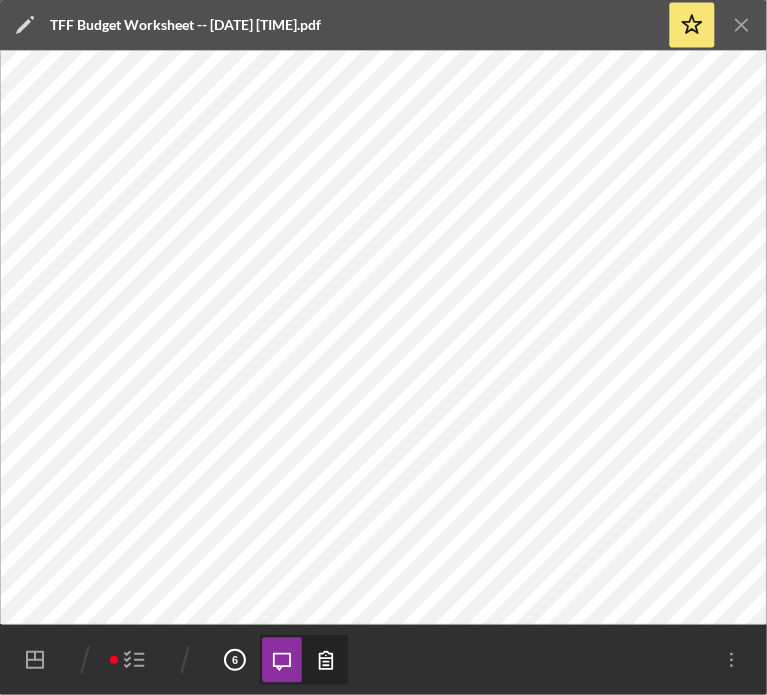 click on "Icon/Menu Close" 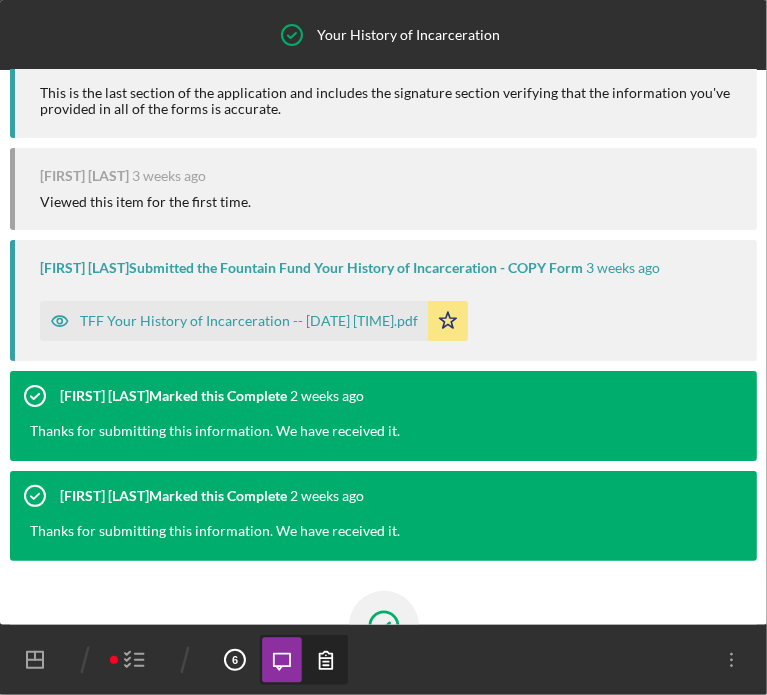 scroll, scrollTop: 25, scrollLeft: 0, axis: vertical 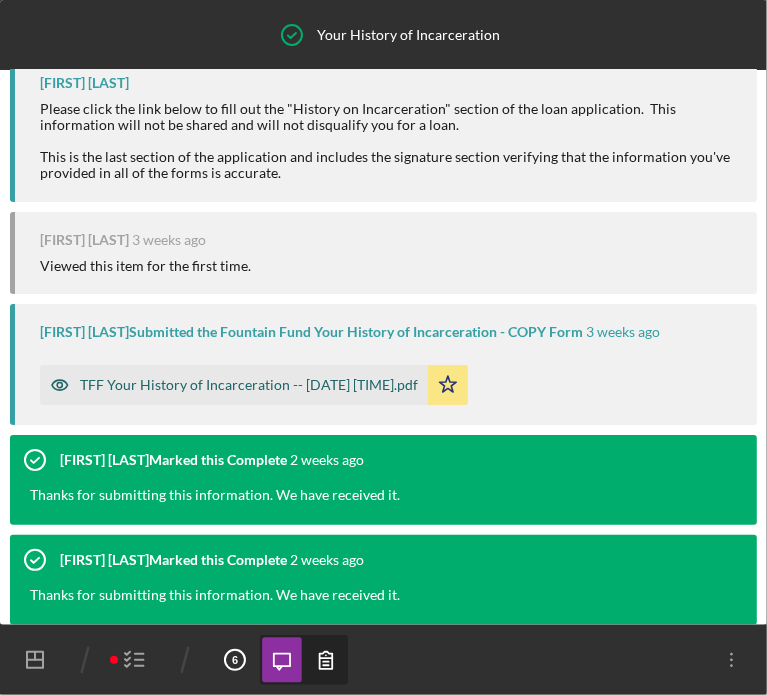 click on "TFF Your History of Incarceration -- [DATE] [TIME].pdf" at bounding box center (234, 385) 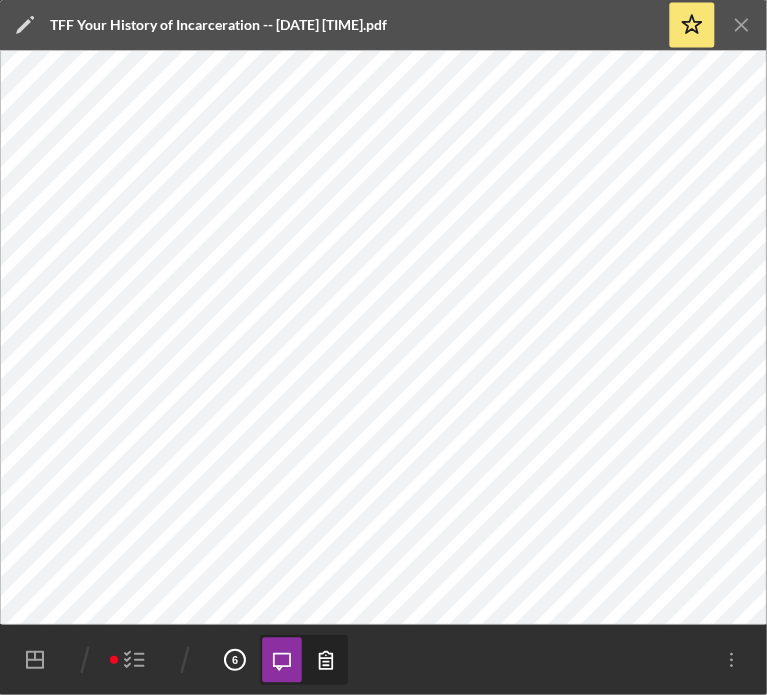 click 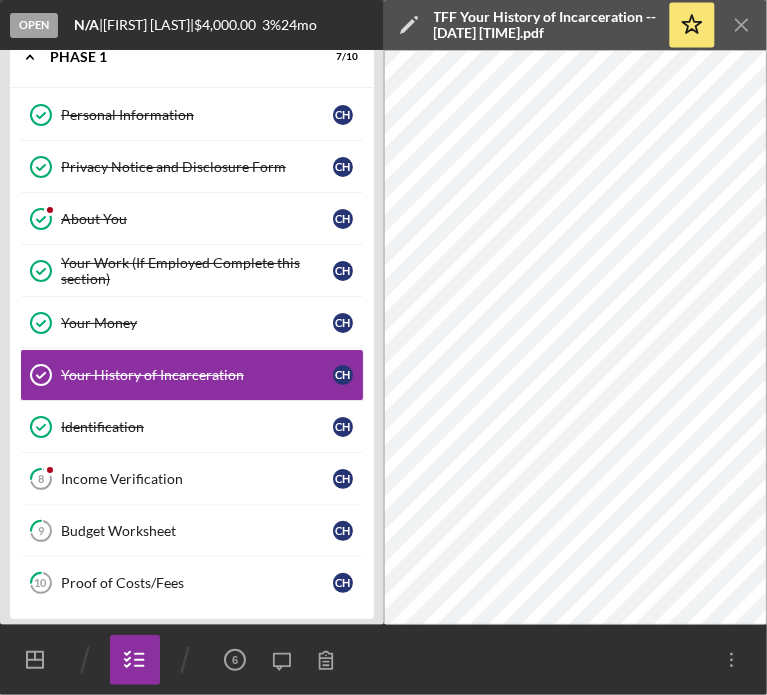 click 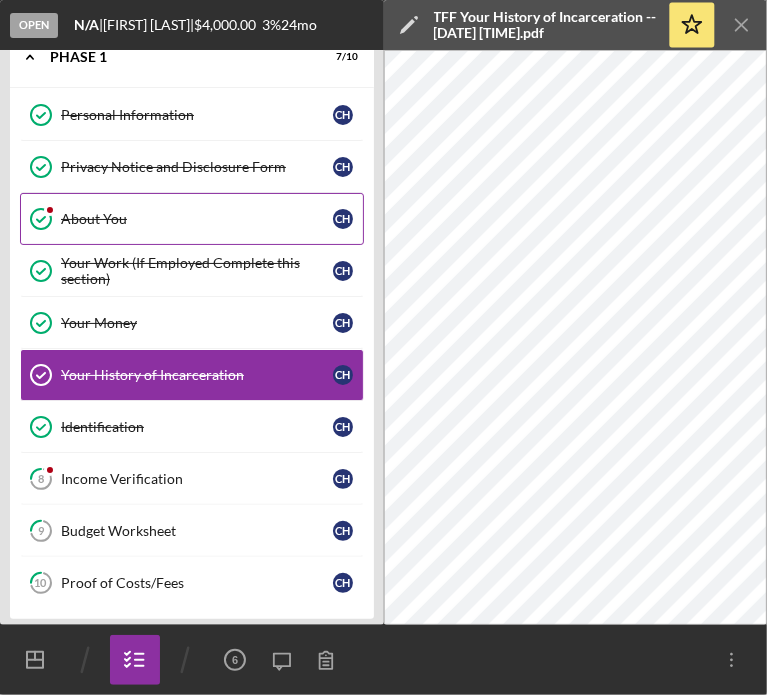 click on "About You" at bounding box center [197, 219] 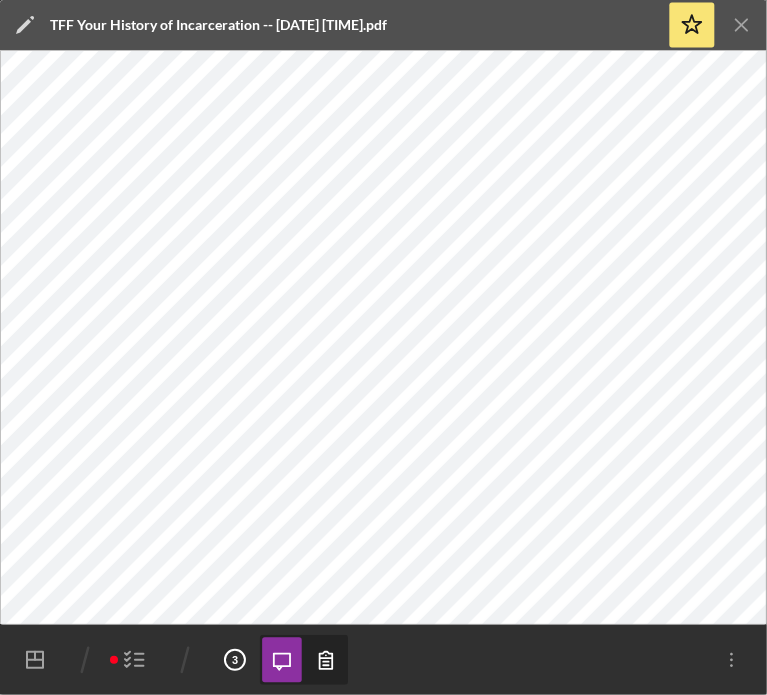 click on "Icon/Menu Close" 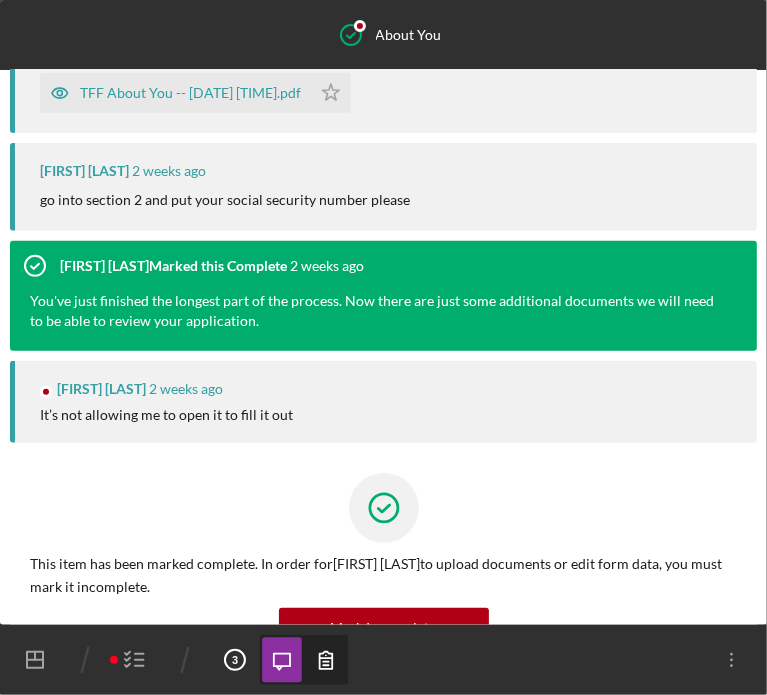 scroll, scrollTop: 286, scrollLeft: 0, axis: vertical 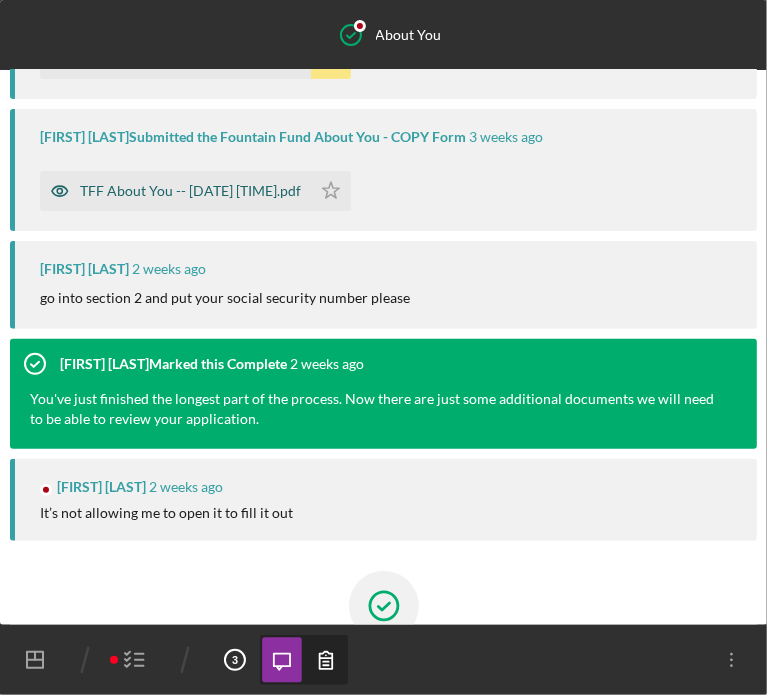 click on "TFF About You -- [DATE] [TIME].pdf" at bounding box center [190, 191] 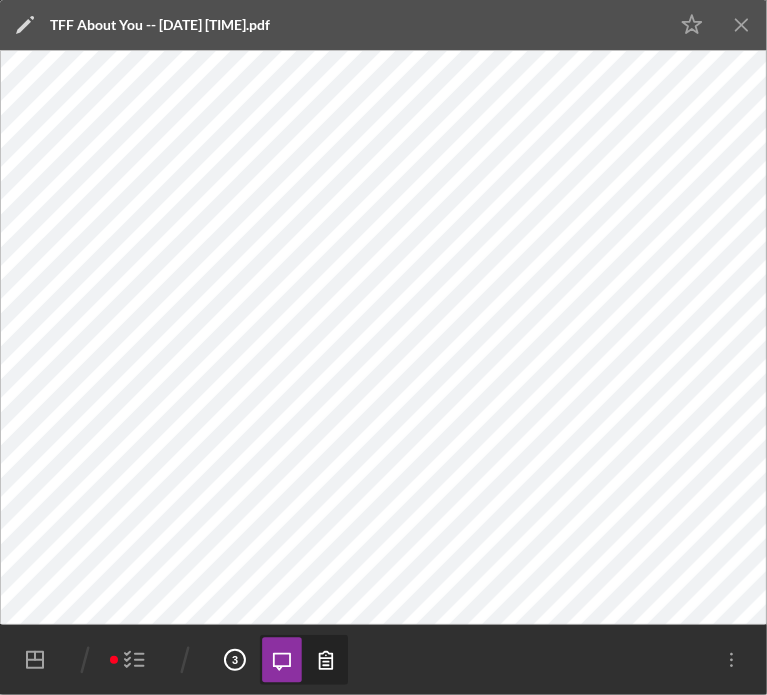 click 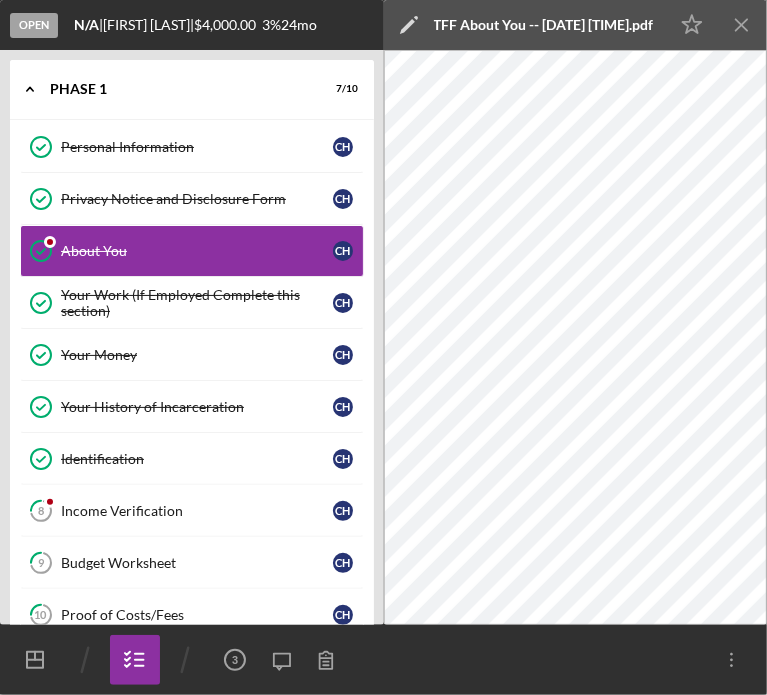 click on "Icon/Dashboard" 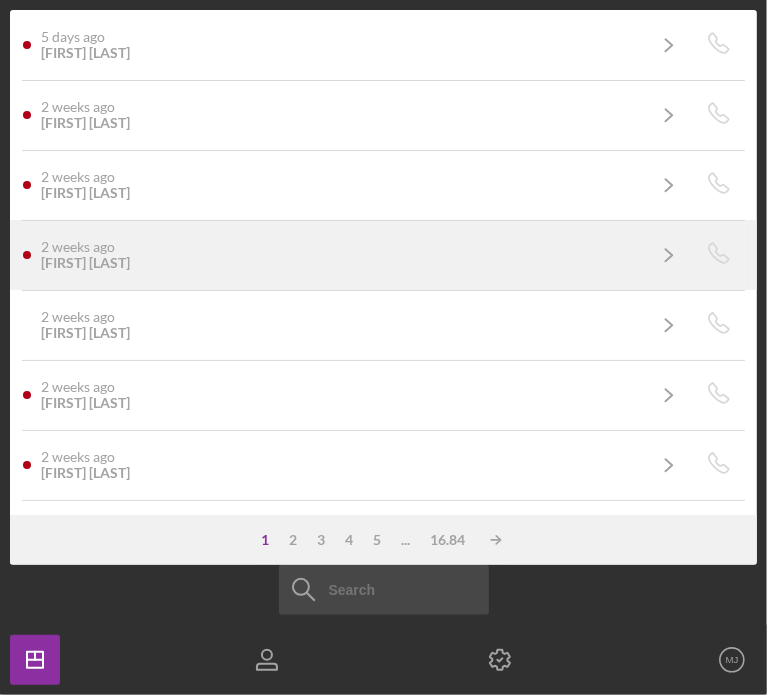 click on "[DURATION] [FIRST] [LAST] Icon/Navigate" at bounding box center (358, 255) 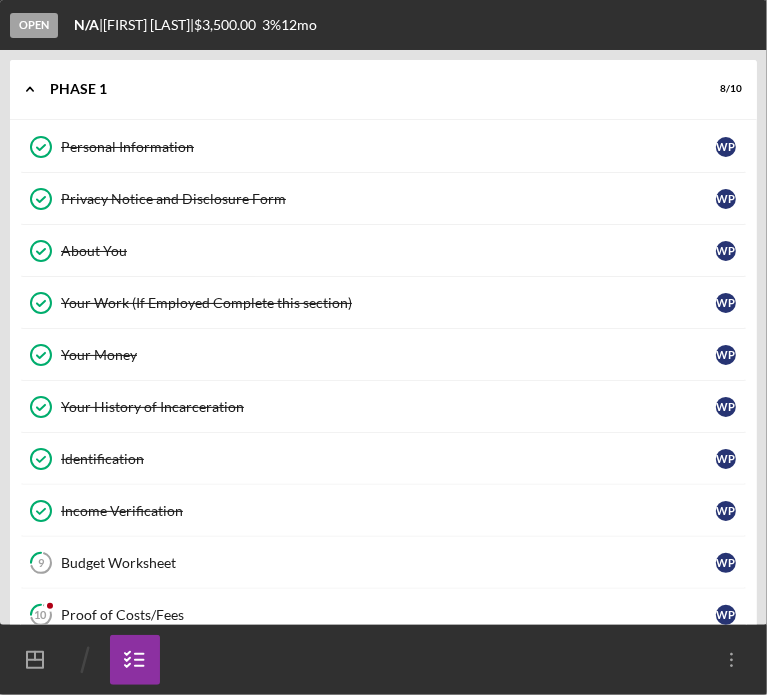 click on "About You About You [INITIALS] [INITIALS]" at bounding box center [383, 251] 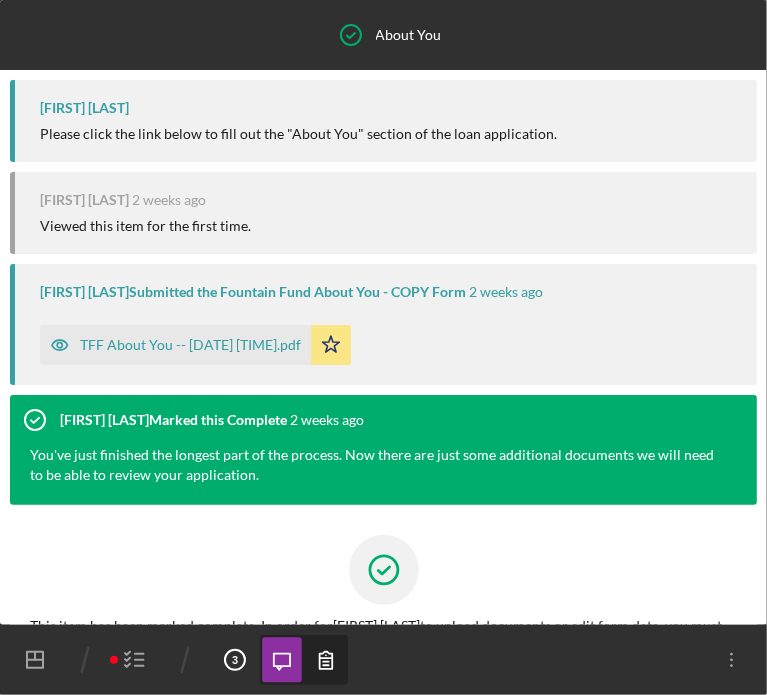 scroll, scrollTop: 164, scrollLeft: 0, axis: vertical 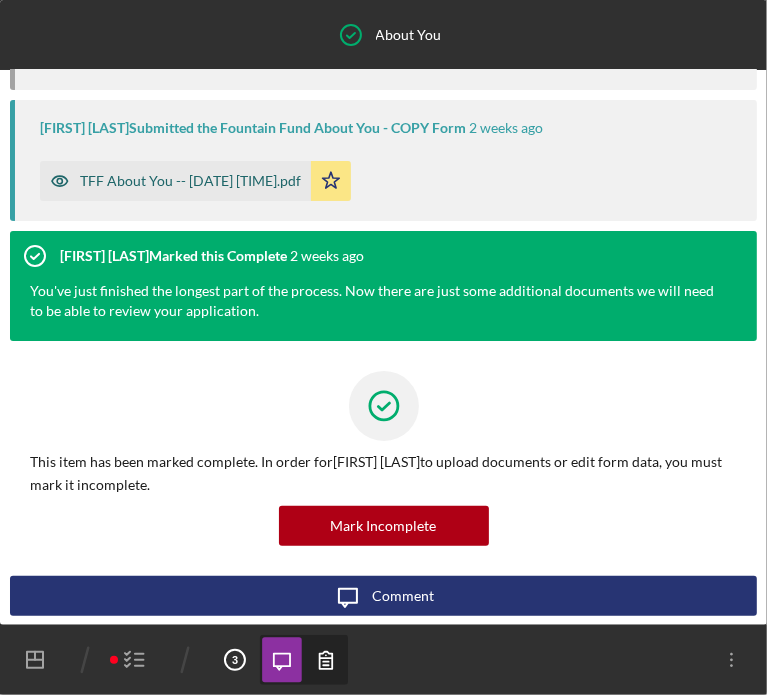 click on "TFF About You -- [DATE] [TIME].pdf" at bounding box center [190, 181] 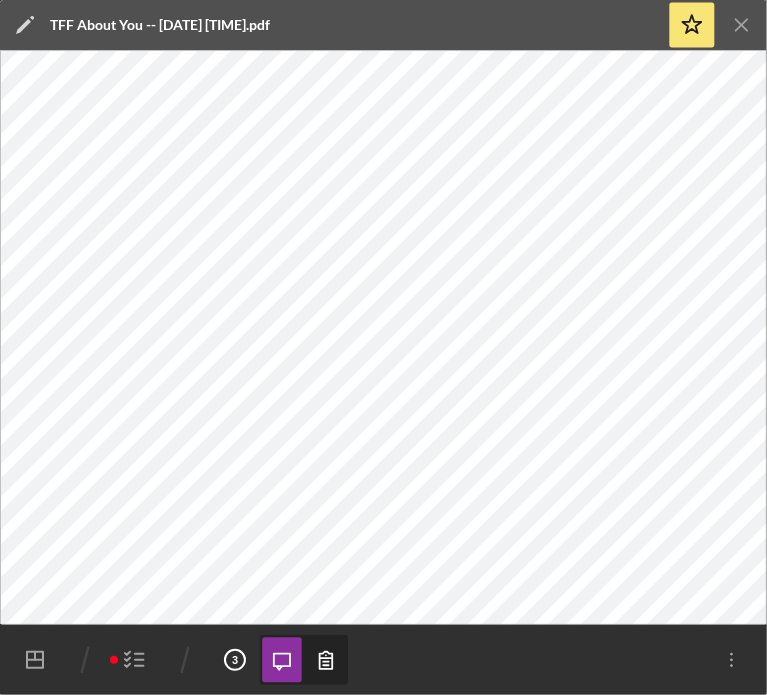 click 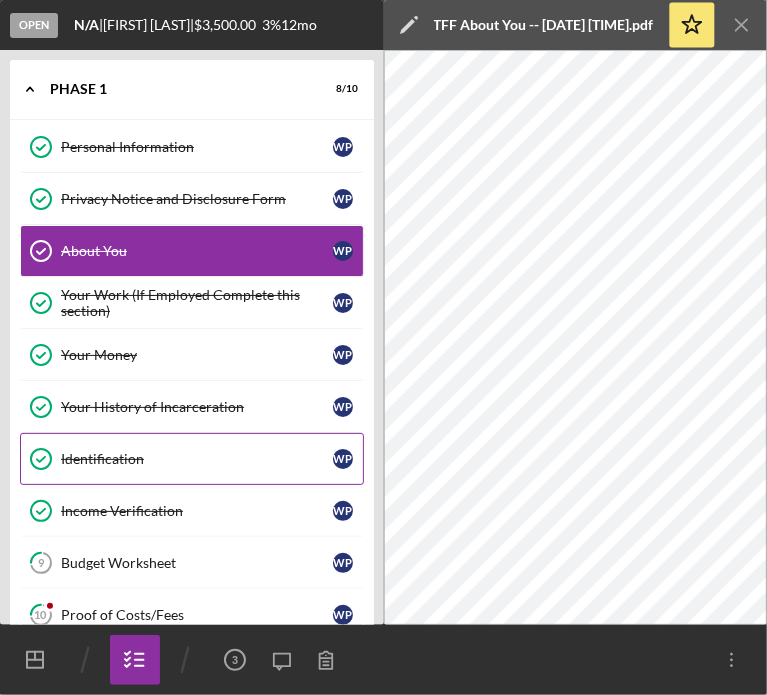 click on "Identification" at bounding box center (197, 459) 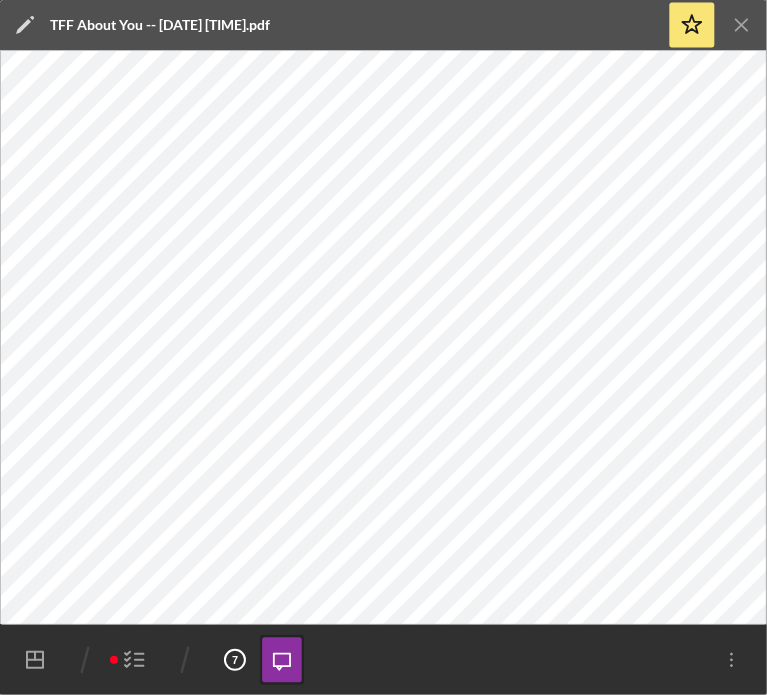 click on "Icon/Menu Close" 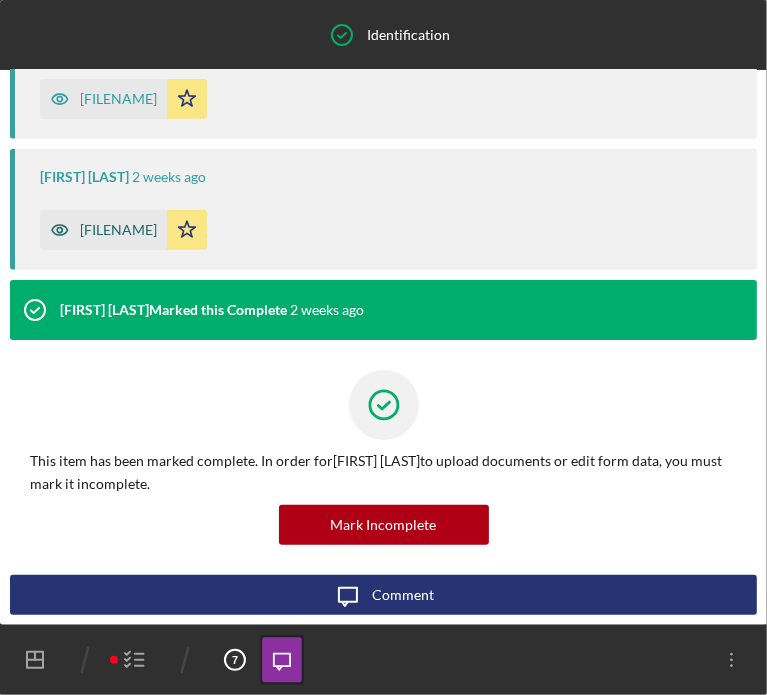 click on "[FILENAME]" at bounding box center (118, 230) 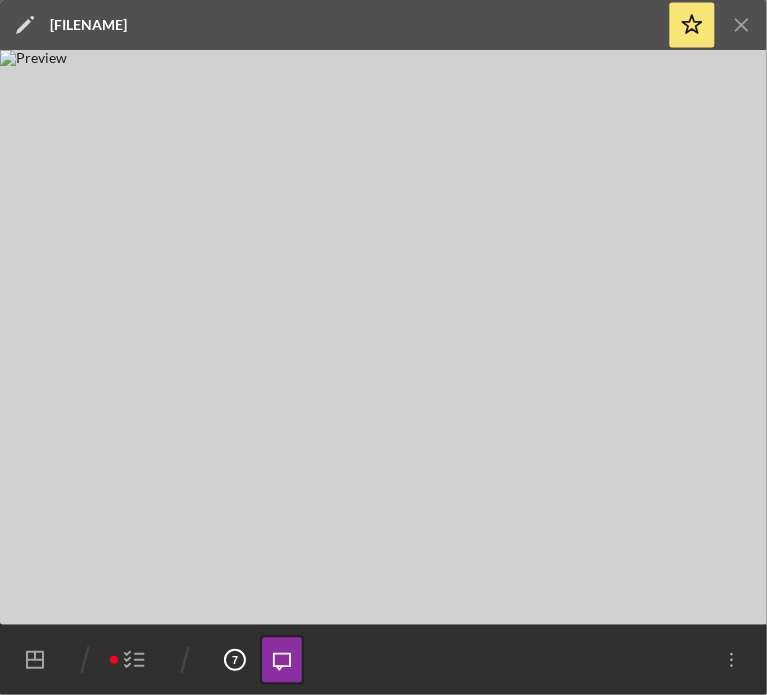 click on "Icon/Menu Close" 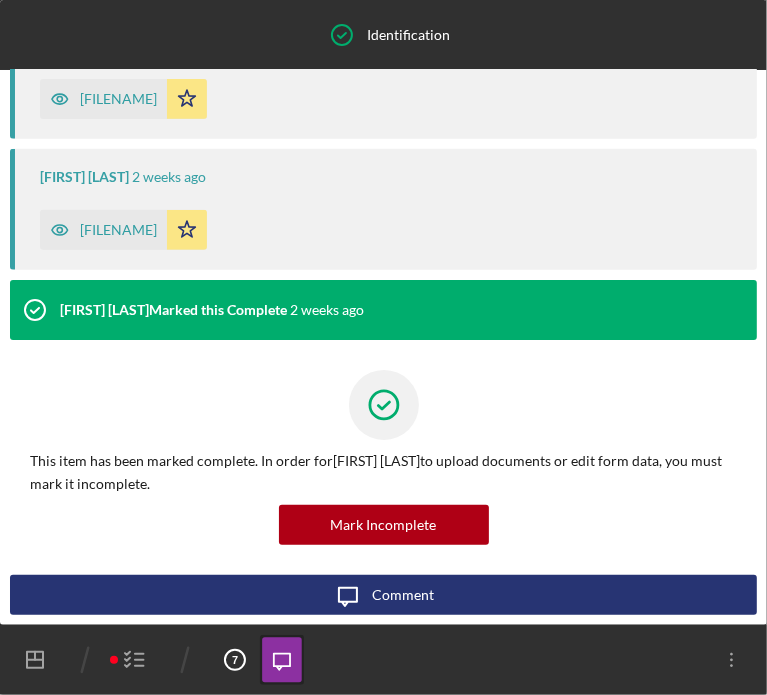 scroll, scrollTop: 235, scrollLeft: 0, axis: vertical 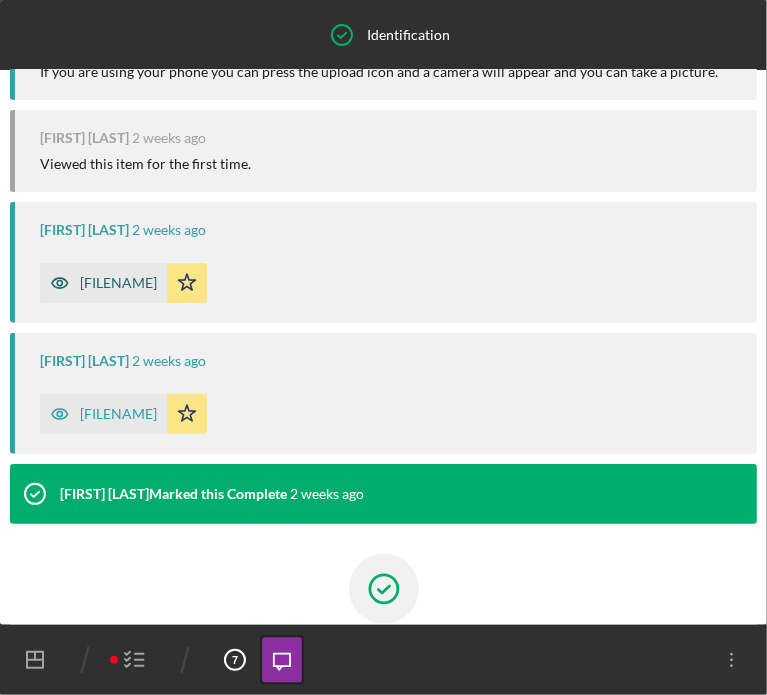 click on "[FILENAME]" at bounding box center [103, 283] 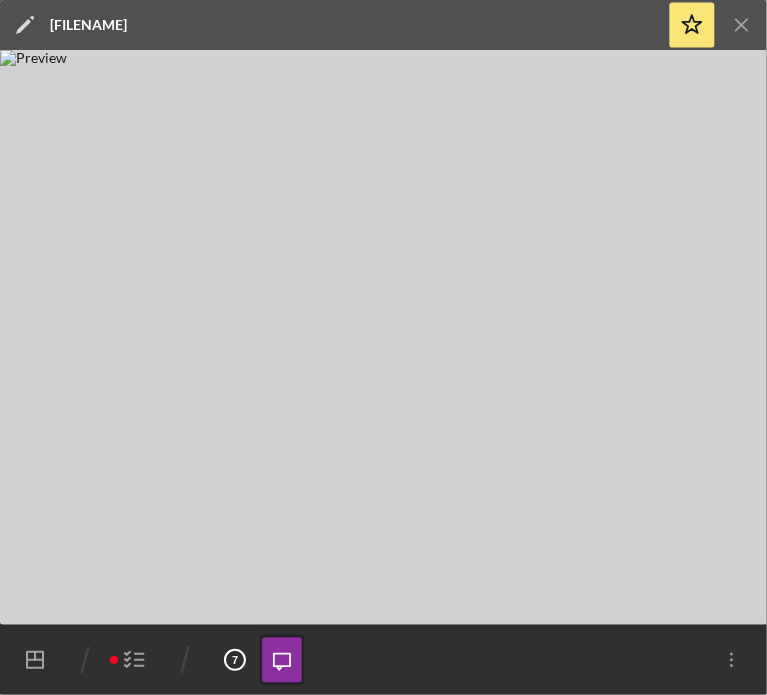 click 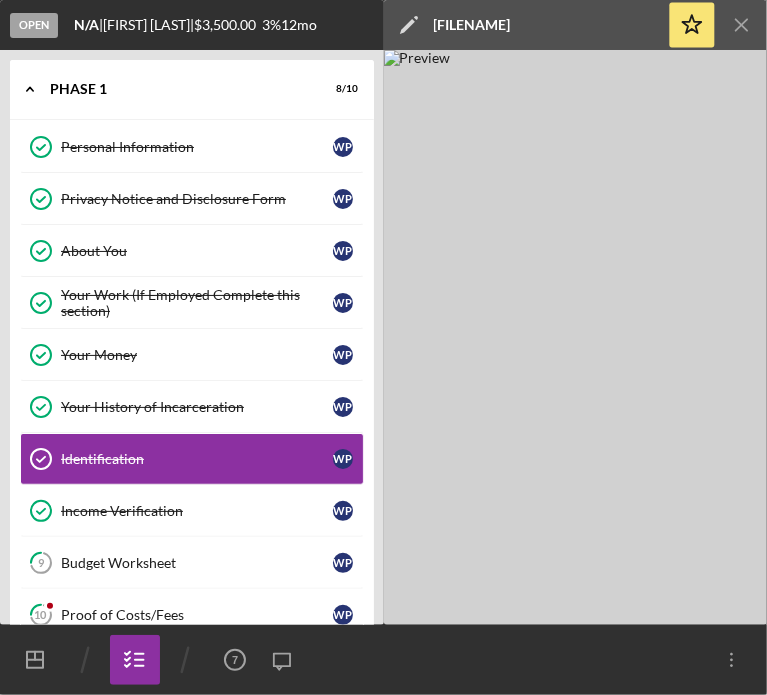click on "About You" at bounding box center [197, 251] 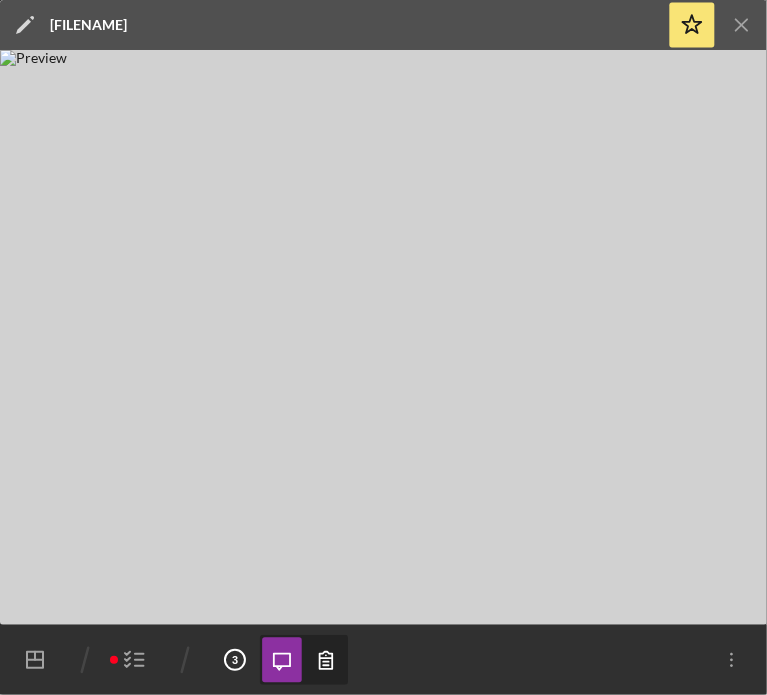 click on "Icon/Menu Close" 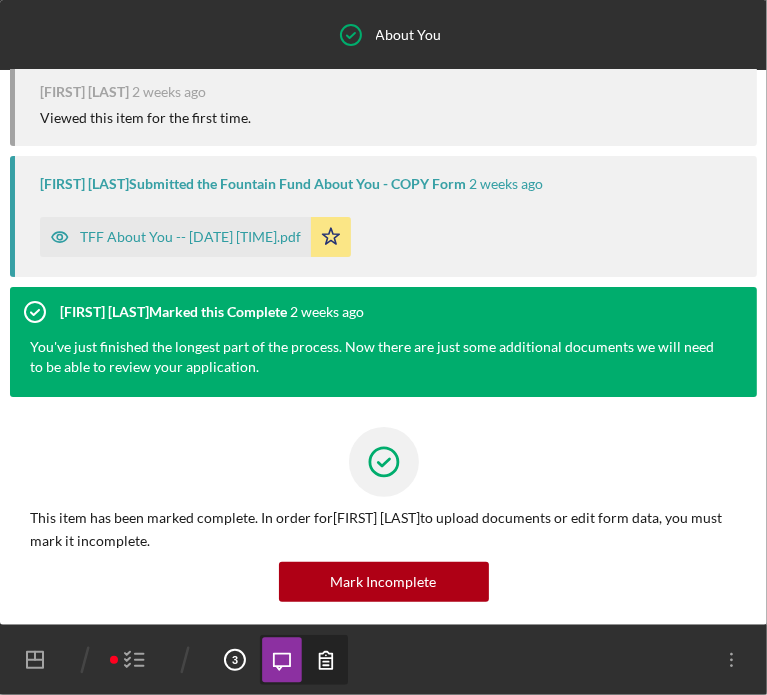 scroll, scrollTop: 0, scrollLeft: 0, axis: both 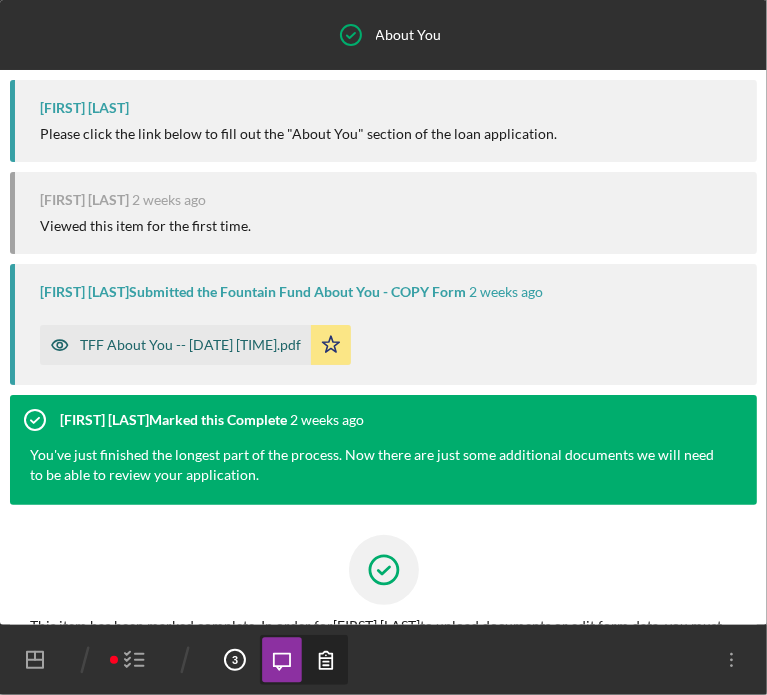click on "TFF About You -- [DATE] [TIME].pdf" at bounding box center (190, 345) 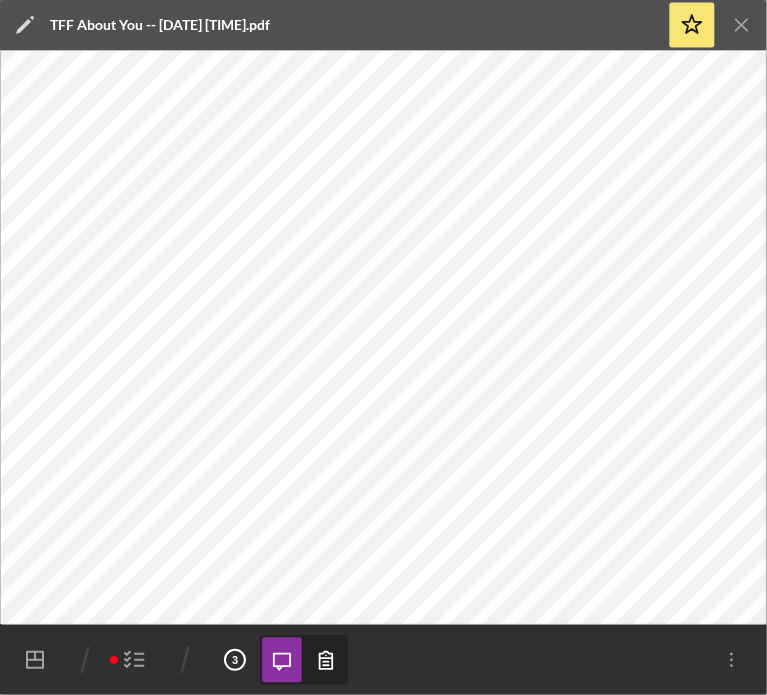 click 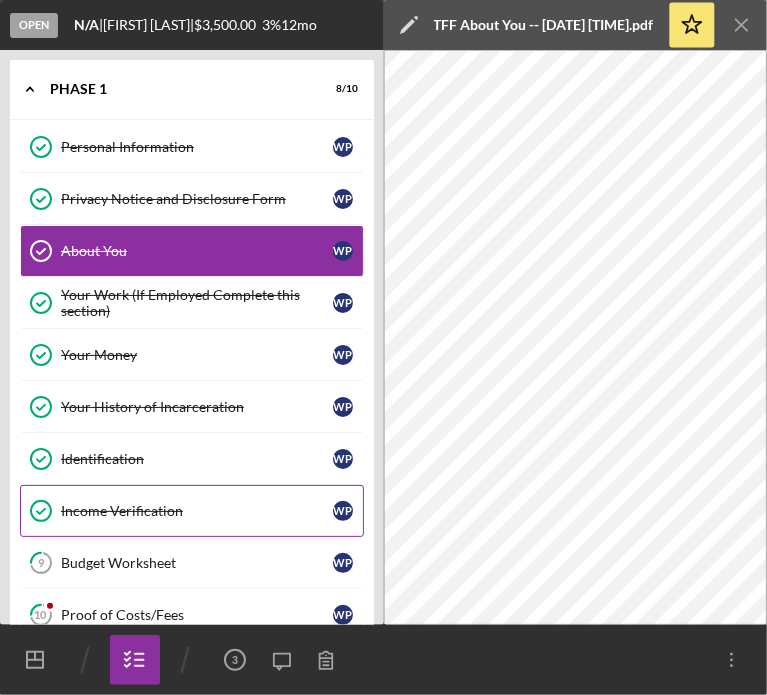 click on "Income Verification" at bounding box center (197, 511) 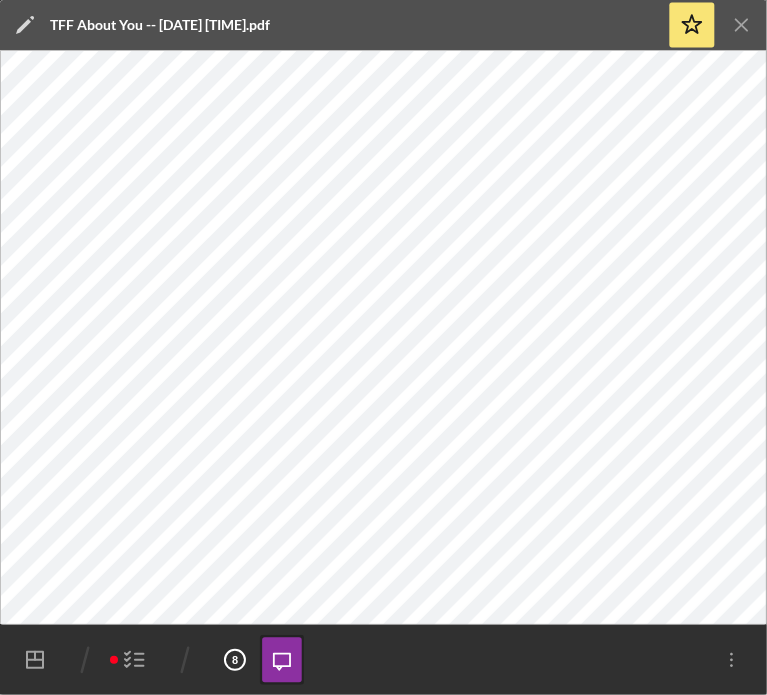 click on "Icon/Menu Close" 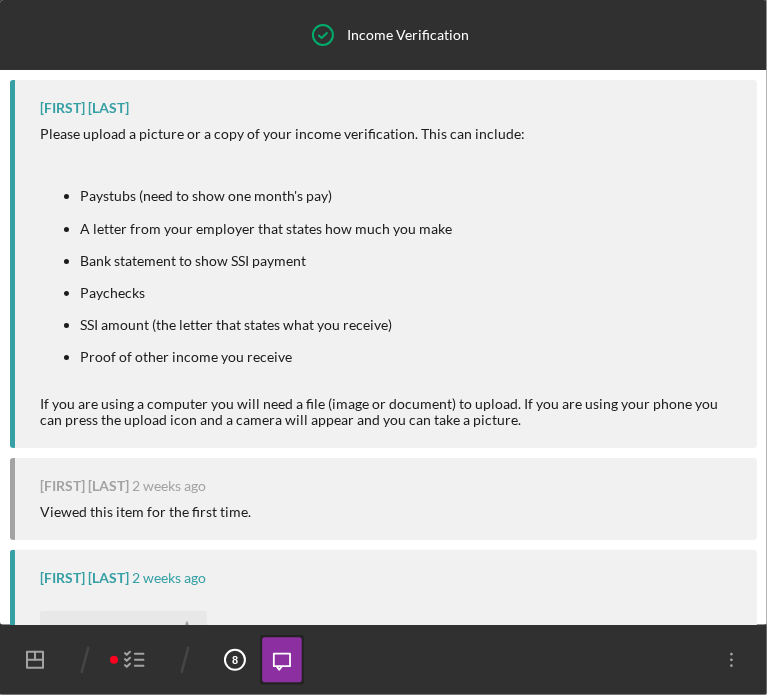 scroll, scrollTop: 577, scrollLeft: 0, axis: vertical 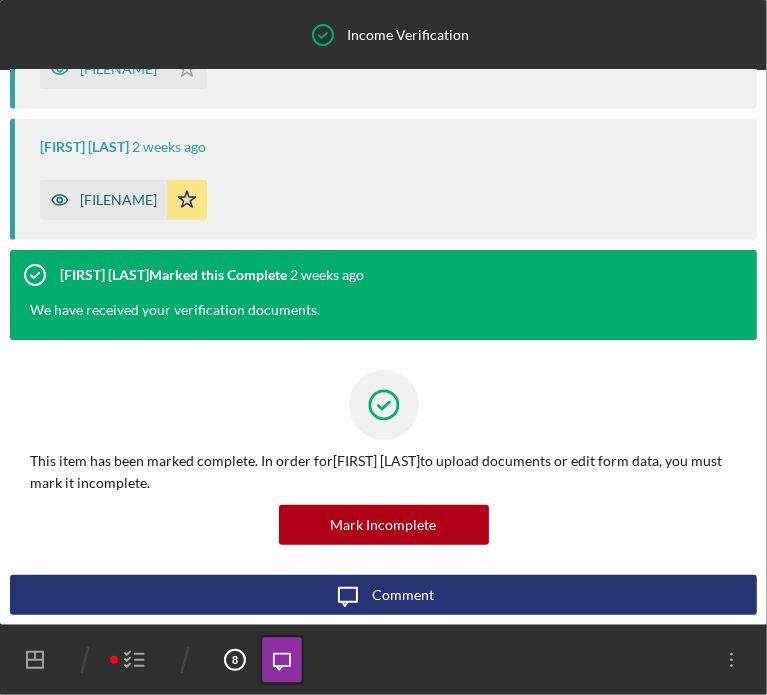 click on "[FILENAME]" at bounding box center (118, 200) 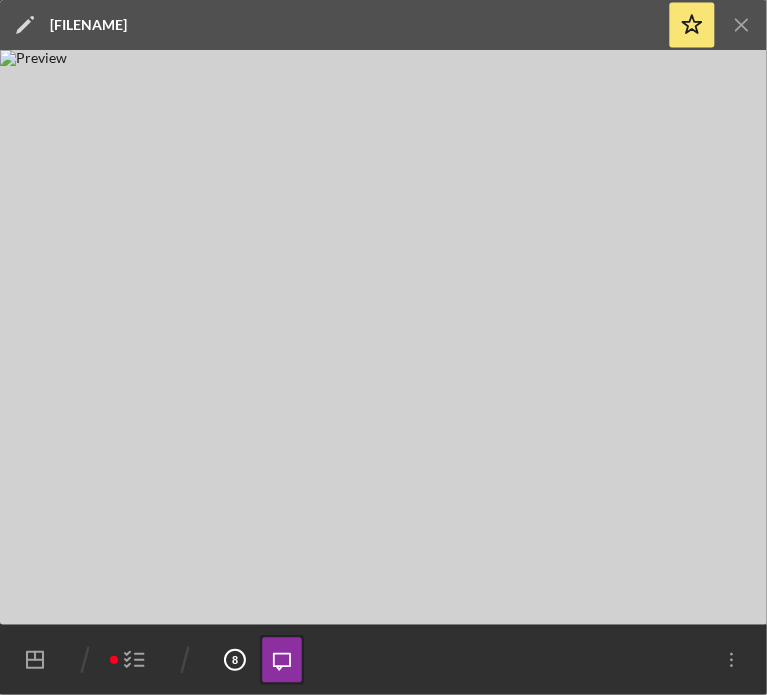 click 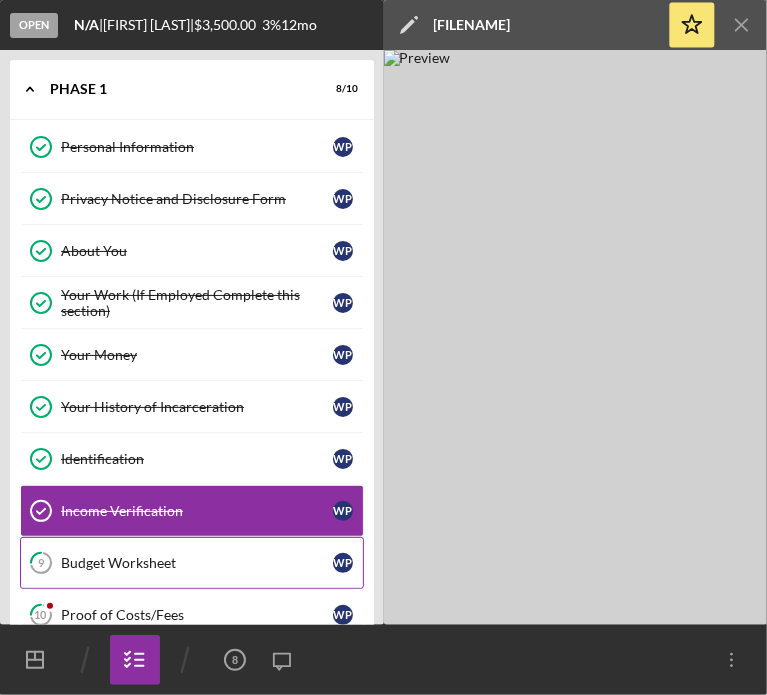 click on "Budget Worksheet" at bounding box center [197, 563] 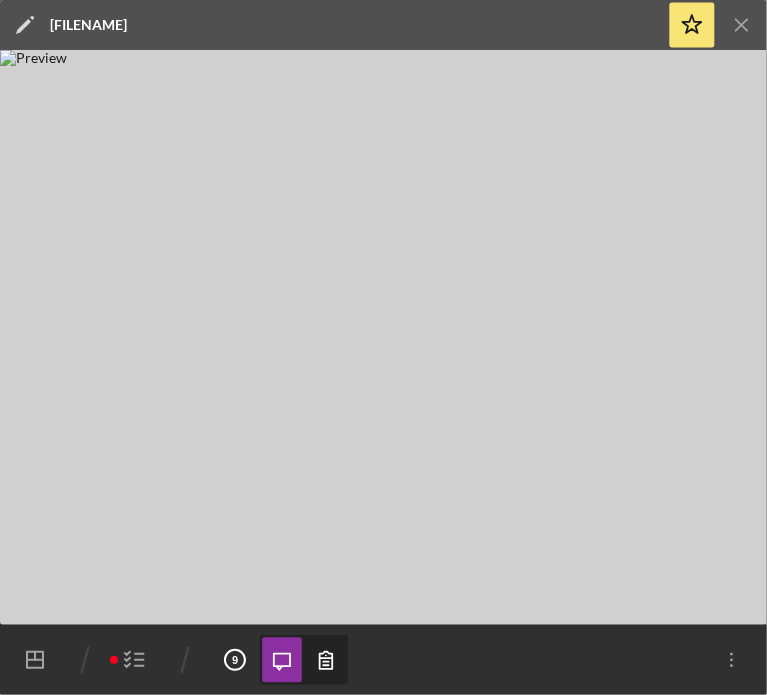 click on "Icon/Menu Close" 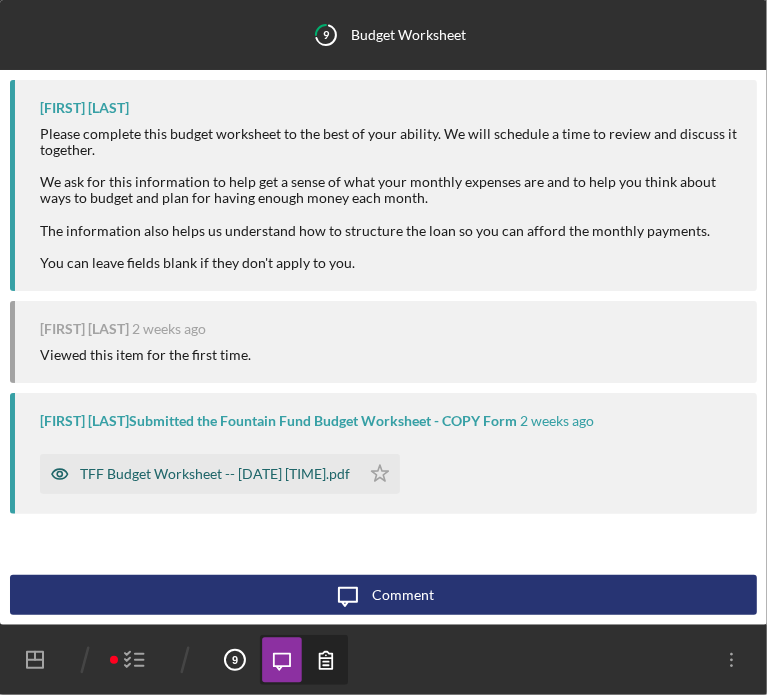 click on "TFF Budget Worksheet -- [DATE] [TIME].pdf" at bounding box center (215, 474) 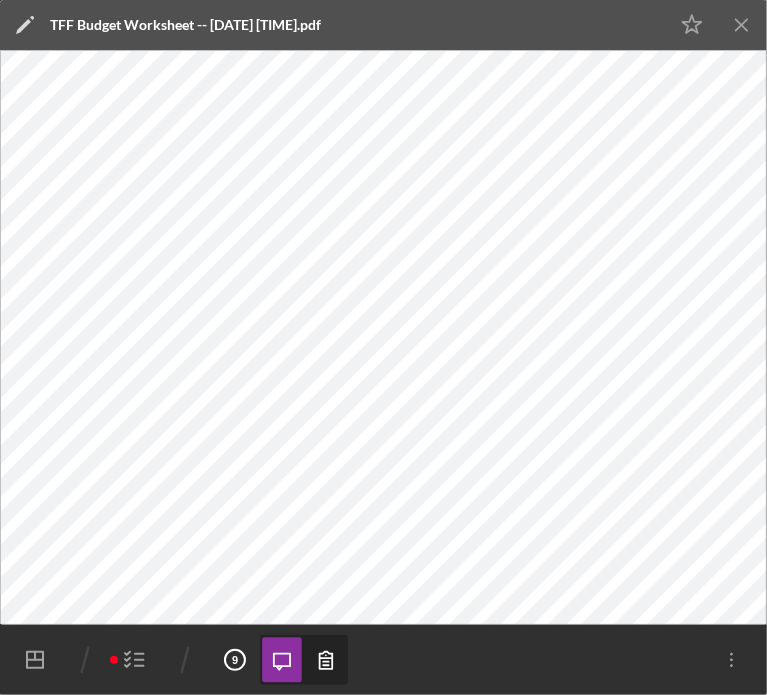 click 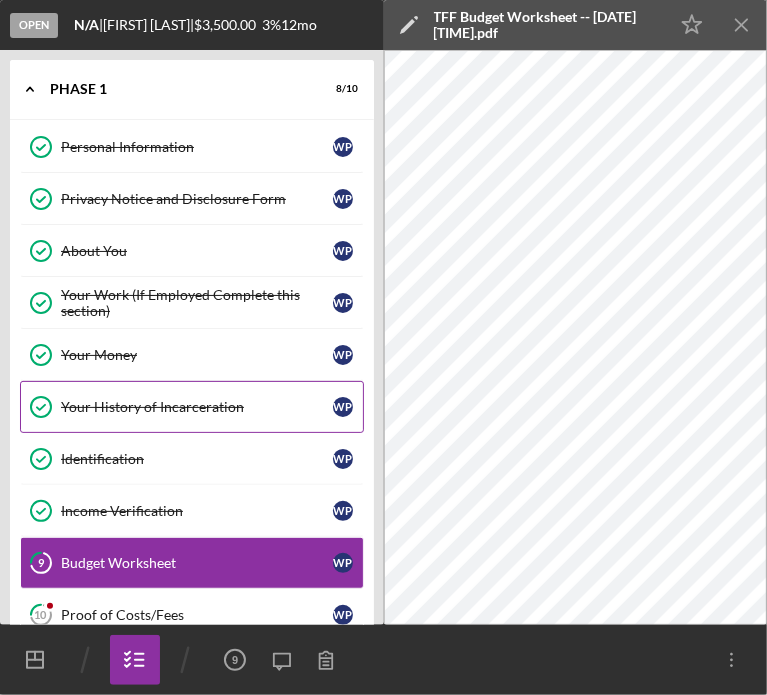 click on "Your History of Incarceration" at bounding box center [197, 407] 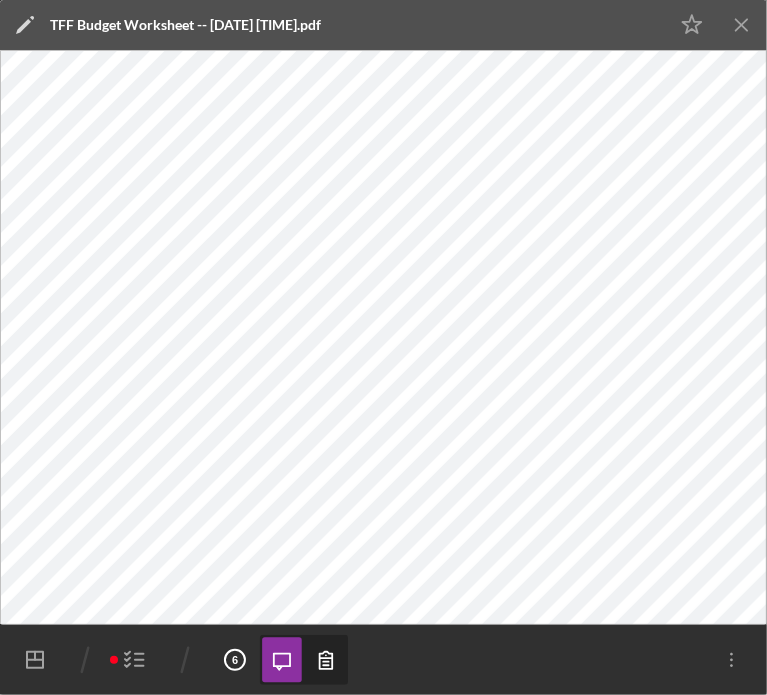 click on "Icon/Menu Close" 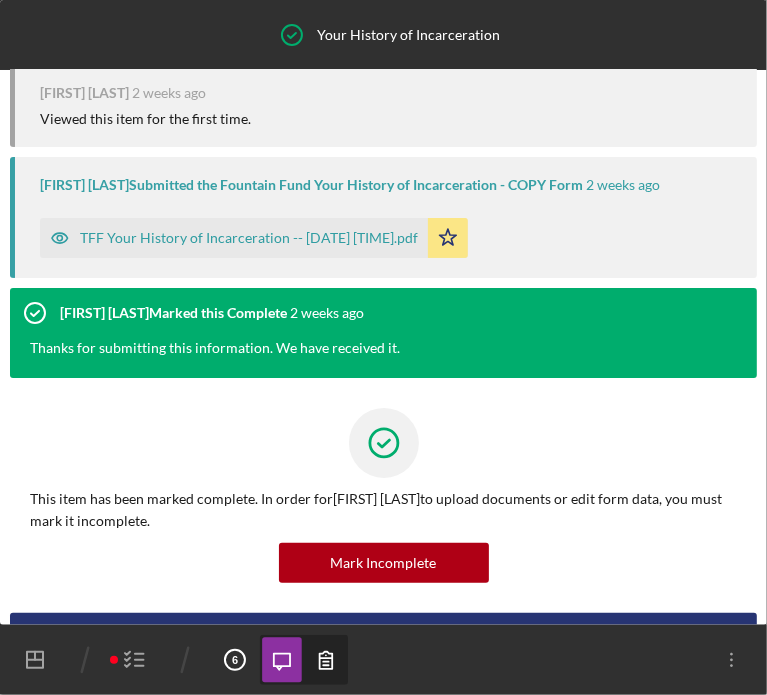 scroll, scrollTop: 125, scrollLeft: 0, axis: vertical 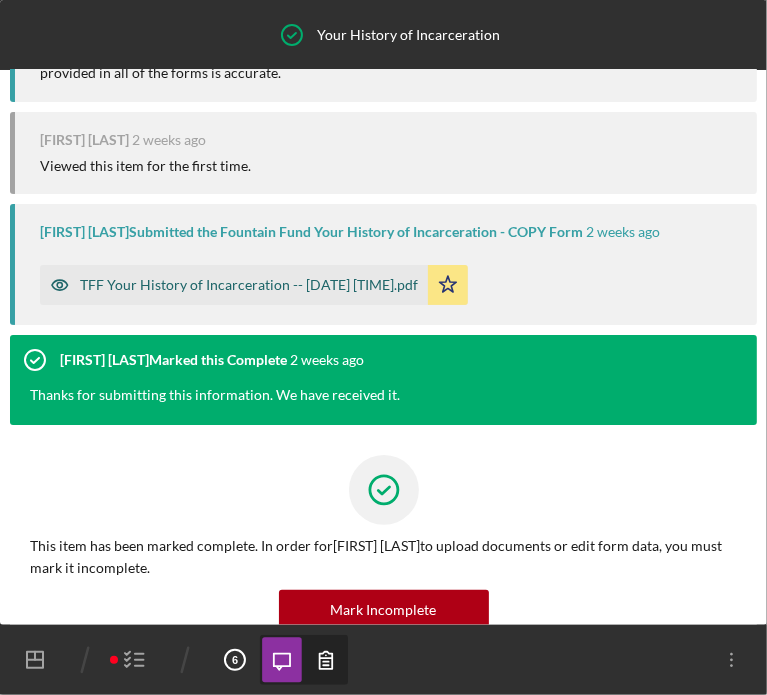 click on "TFF Your History of Incarceration -- [DATE] [TIME].pdf" at bounding box center (249, 285) 